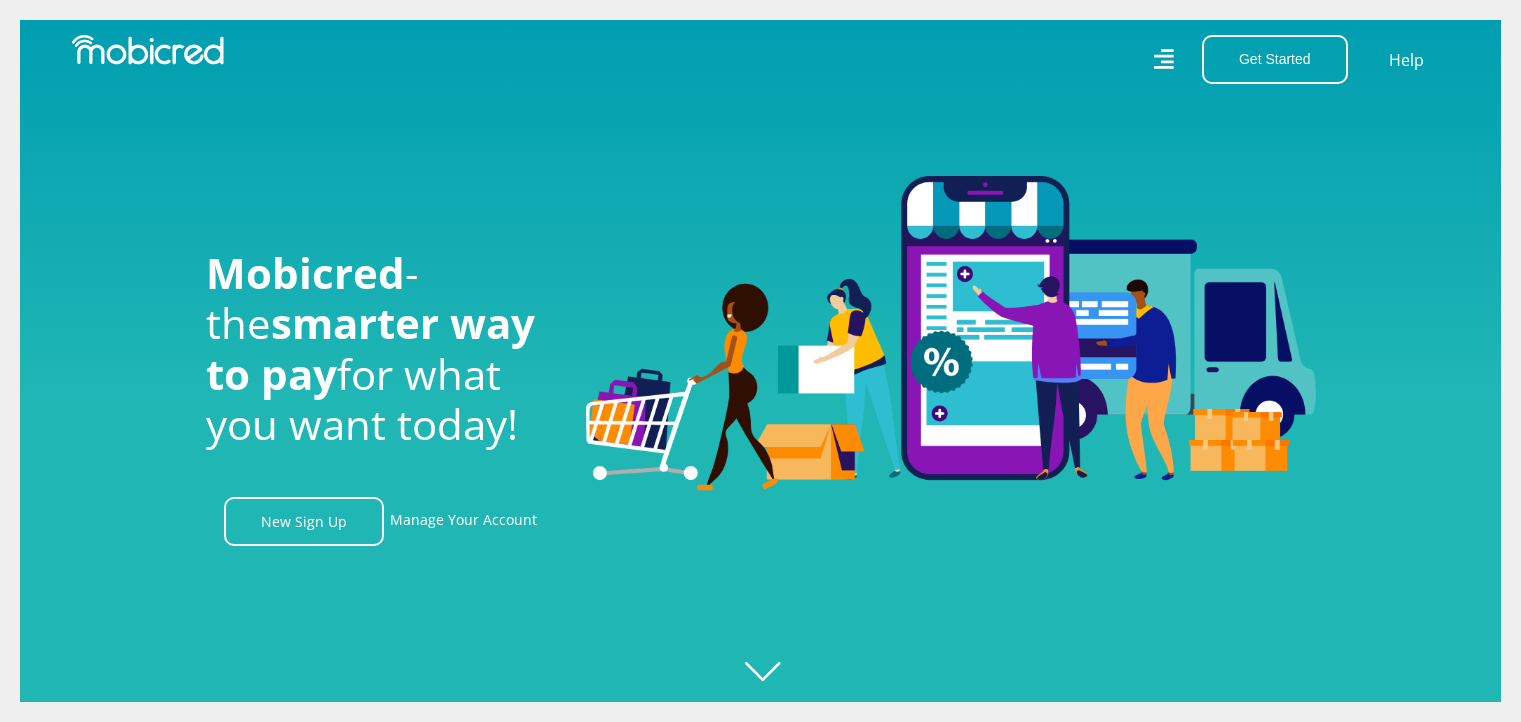 scroll, scrollTop: 0, scrollLeft: 0, axis: both 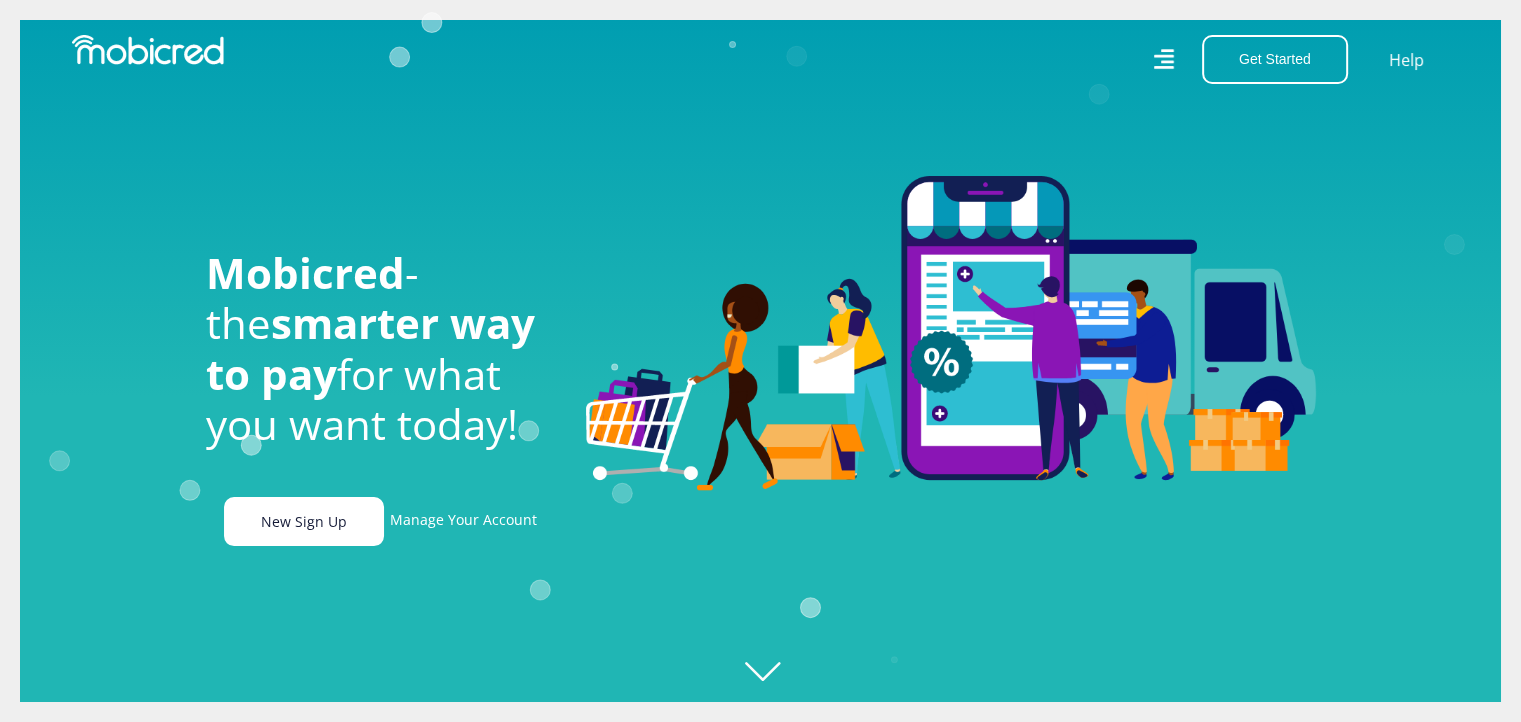 click on "New Sign Up" at bounding box center [304, 521] 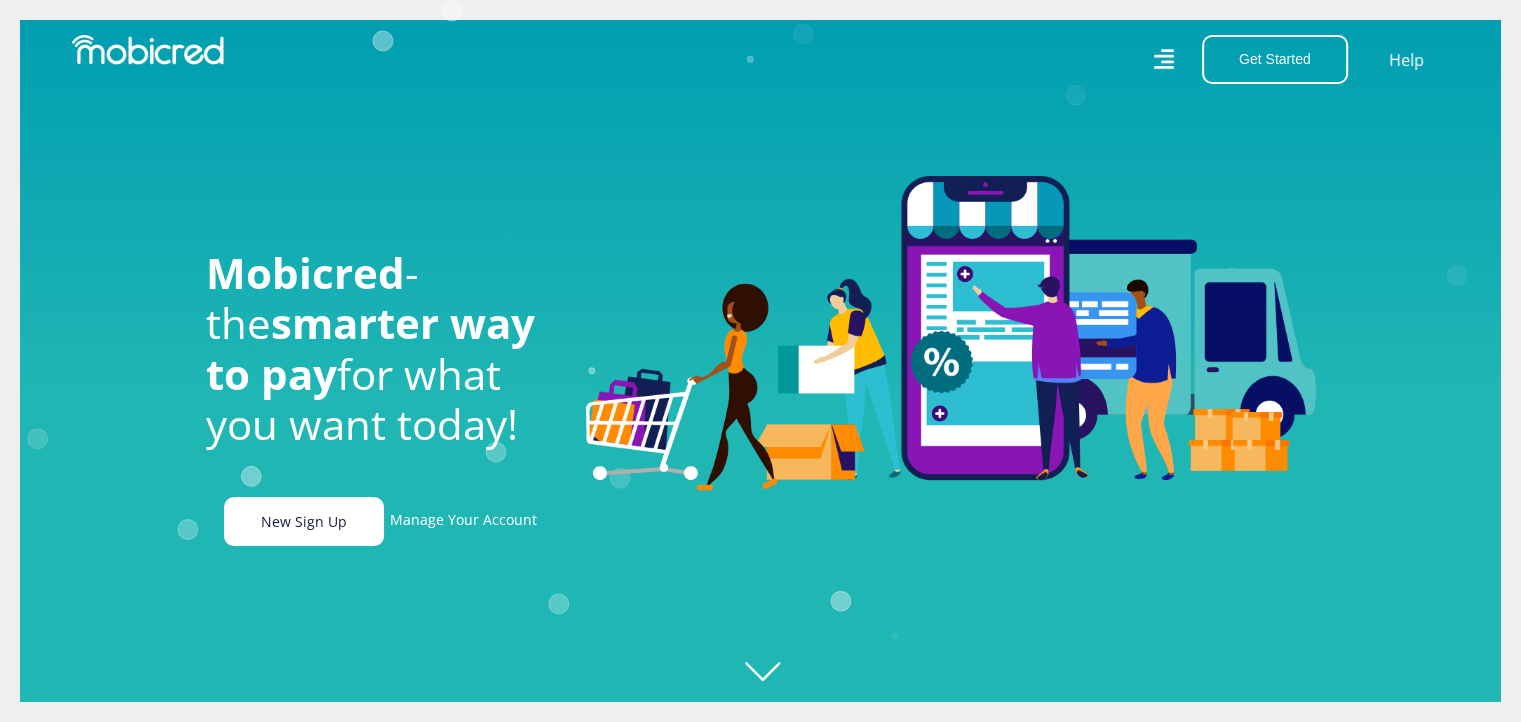 scroll, scrollTop: 0, scrollLeft: 1288, axis: horizontal 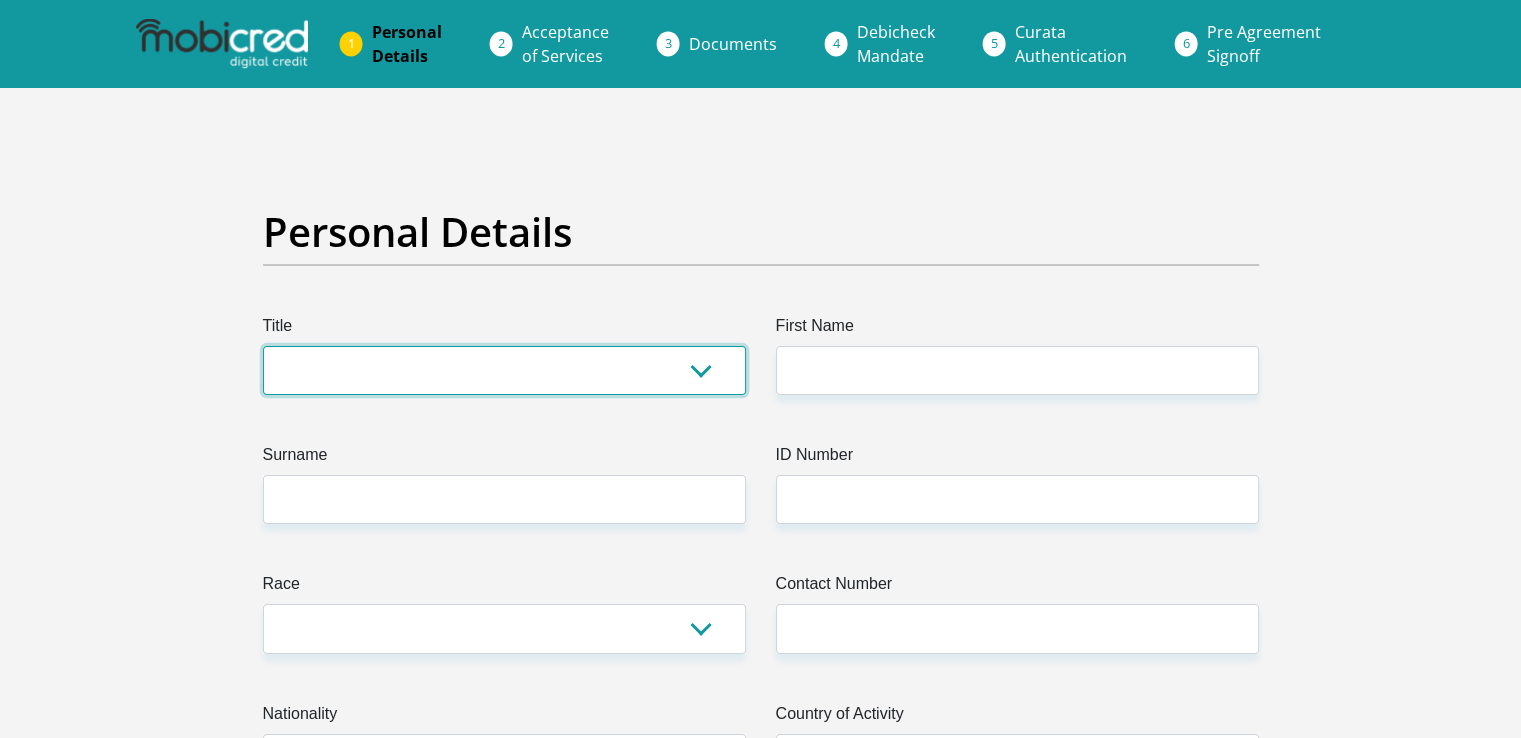 click on "Mr
Ms
Mrs
Dr
Other" at bounding box center (504, 370) 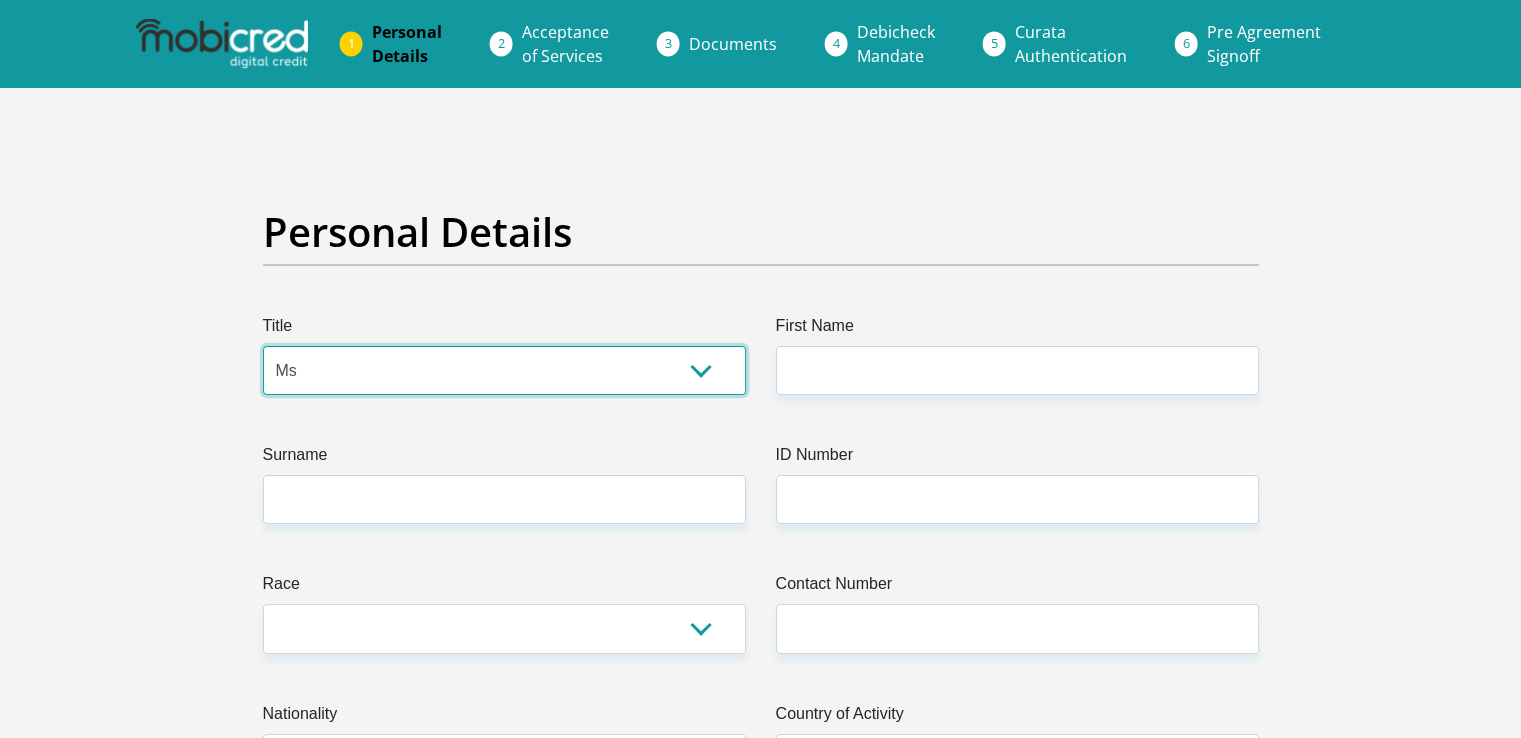 click on "Mr
Ms
Mrs
Dr
Other" at bounding box center [504, 370] 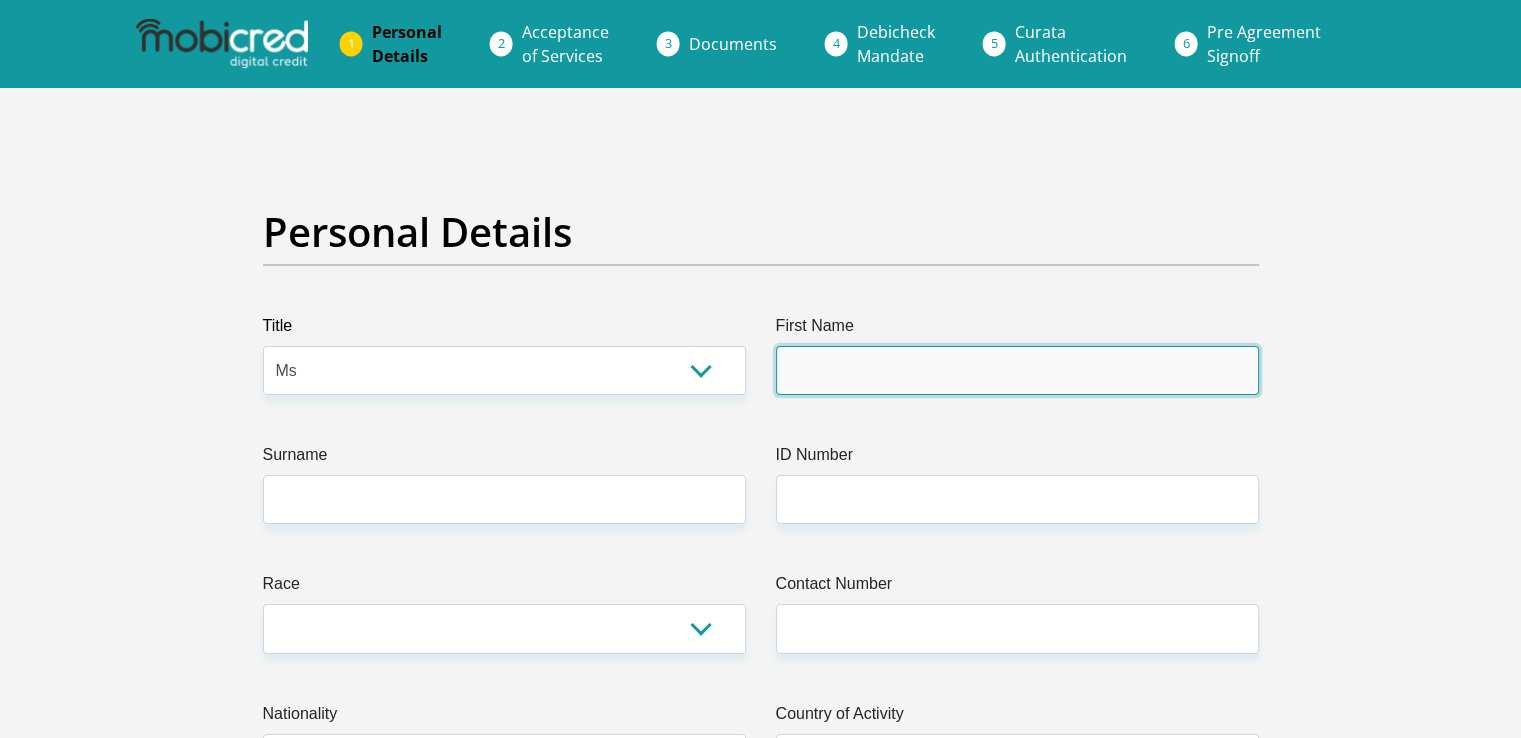 click on "First Name" at bounding box center [1017, 370] 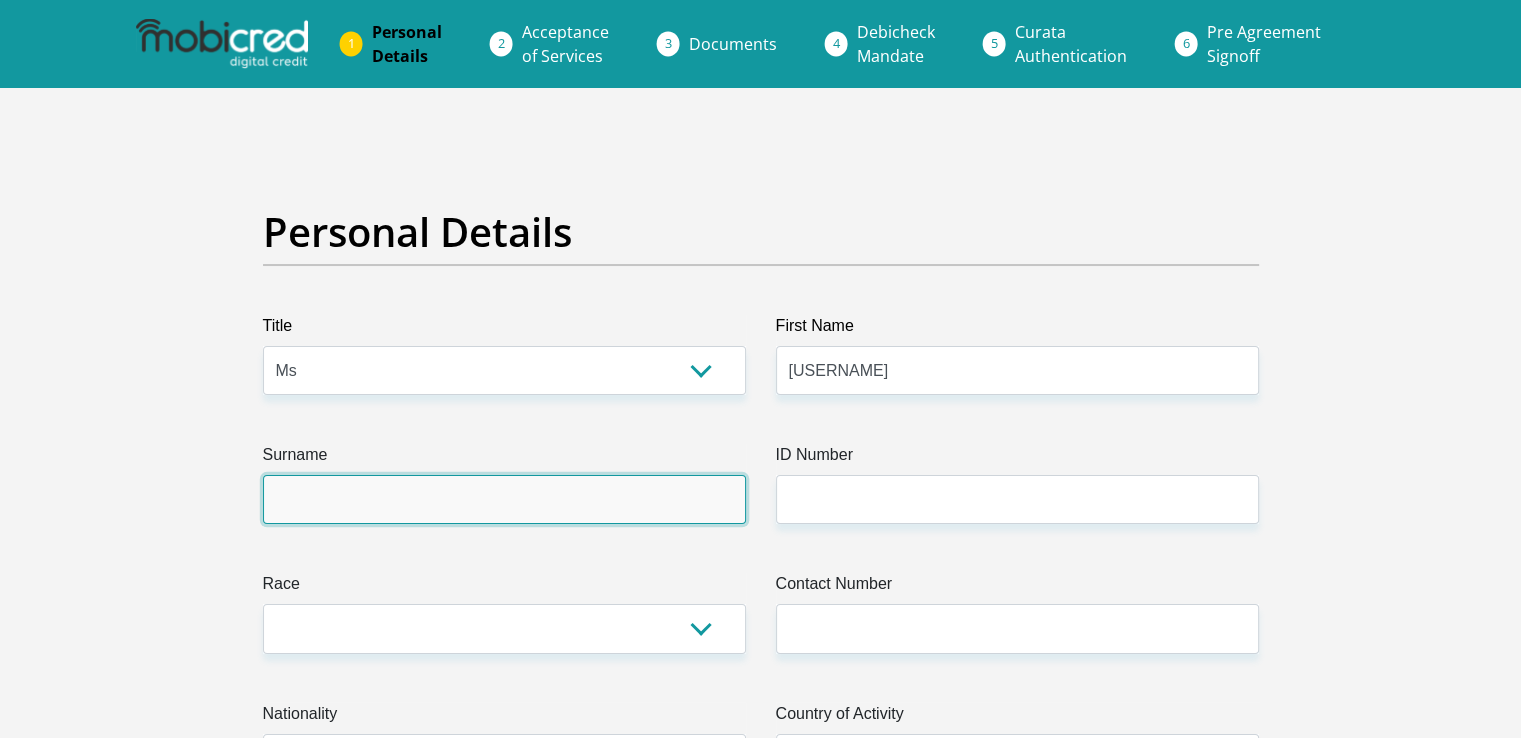 click on "Surname" at bounding box center [504, 499] 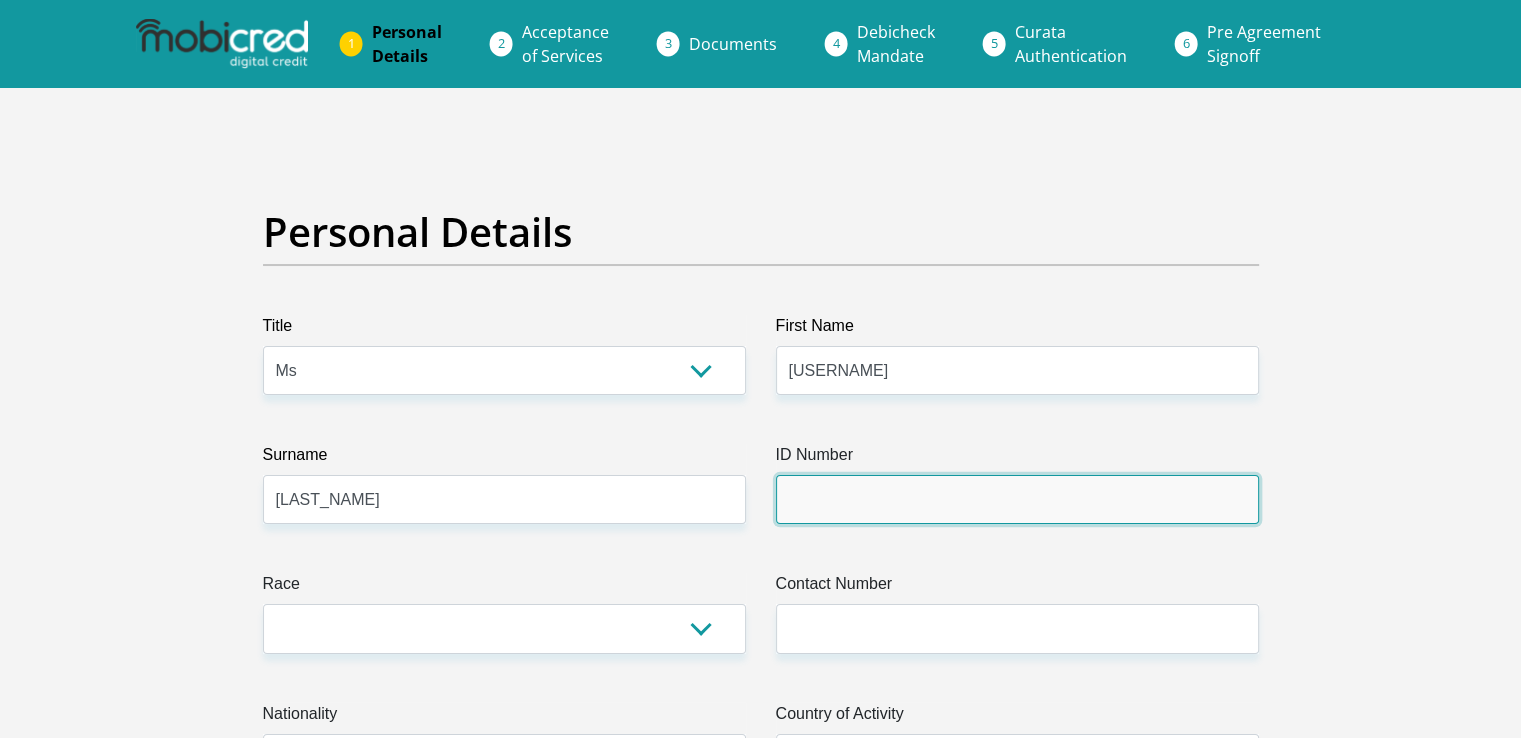 click on "ID Number" at bounding box center (1017, 499) 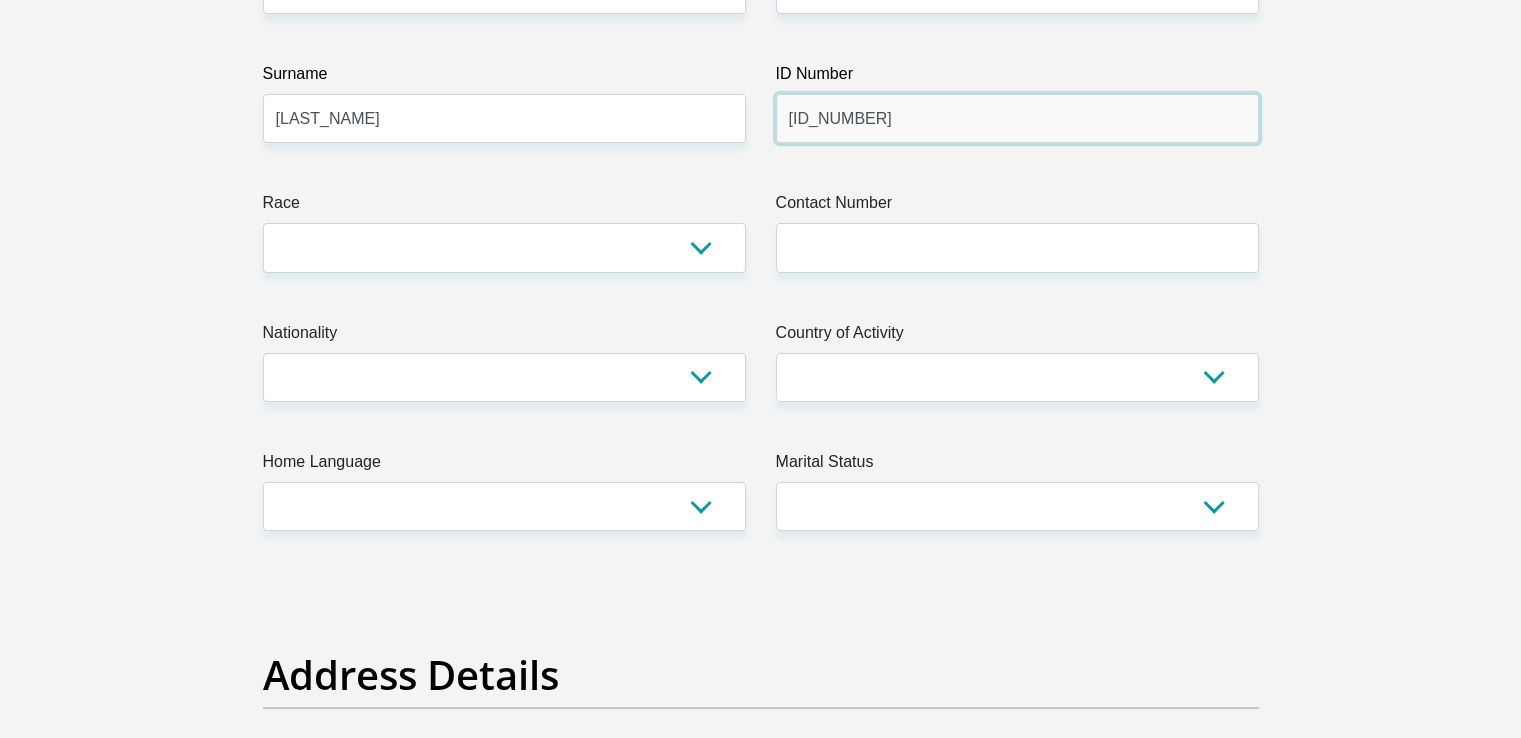 scroll, scrollTop: 400, scrollLeft: 0, axis: vertical 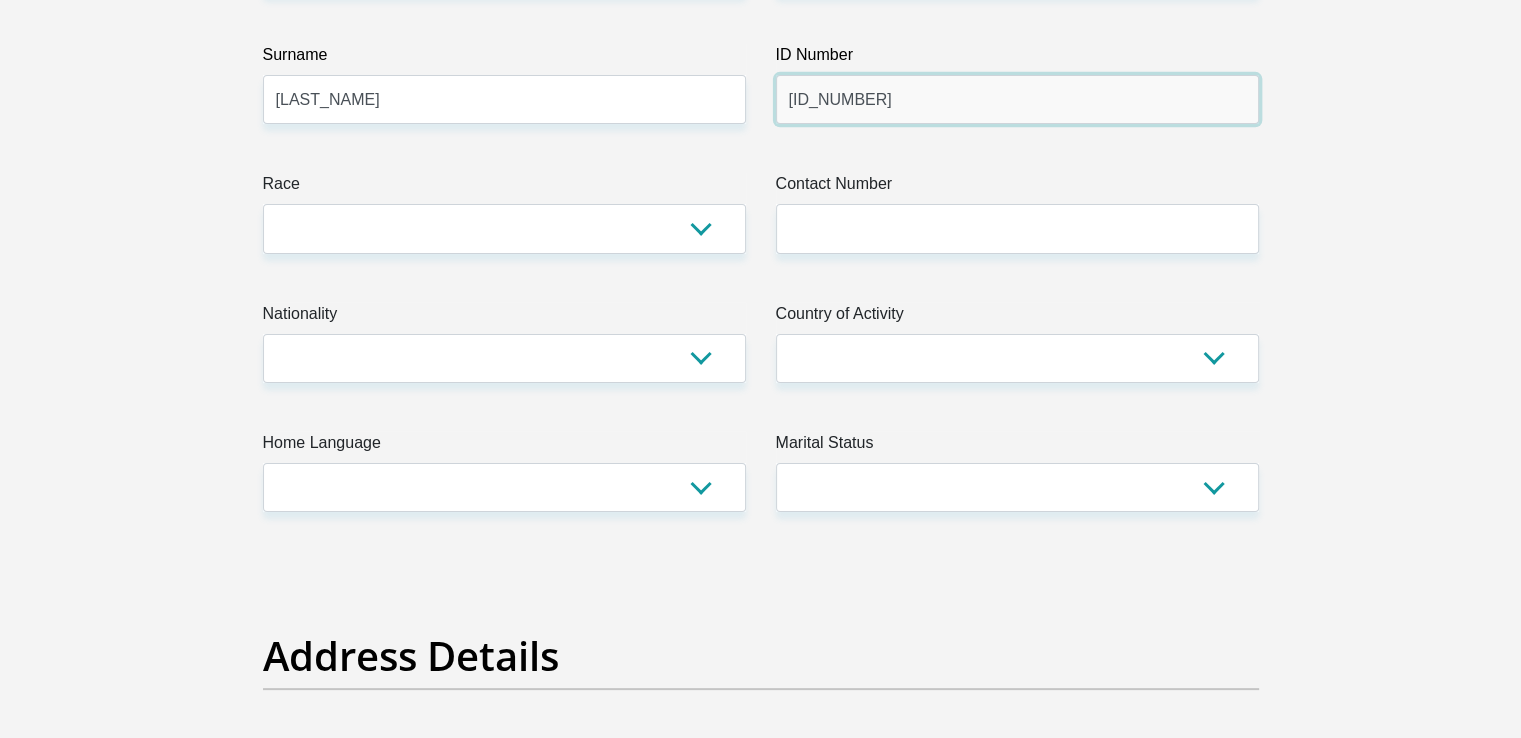type on "[ID_NUMBER]" 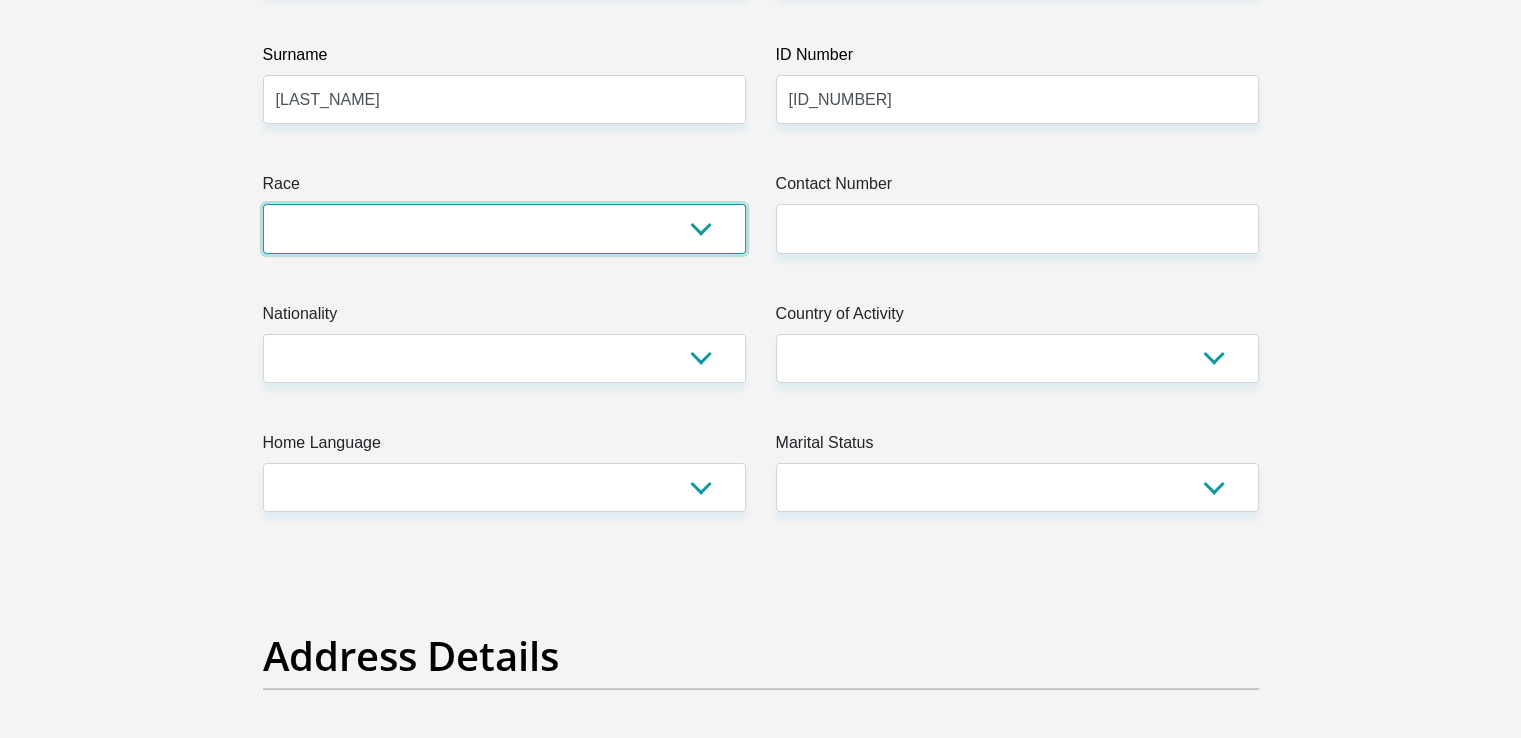 click on "Black
Coloured
Indian
White
Other" at bounding box center [504, 228] 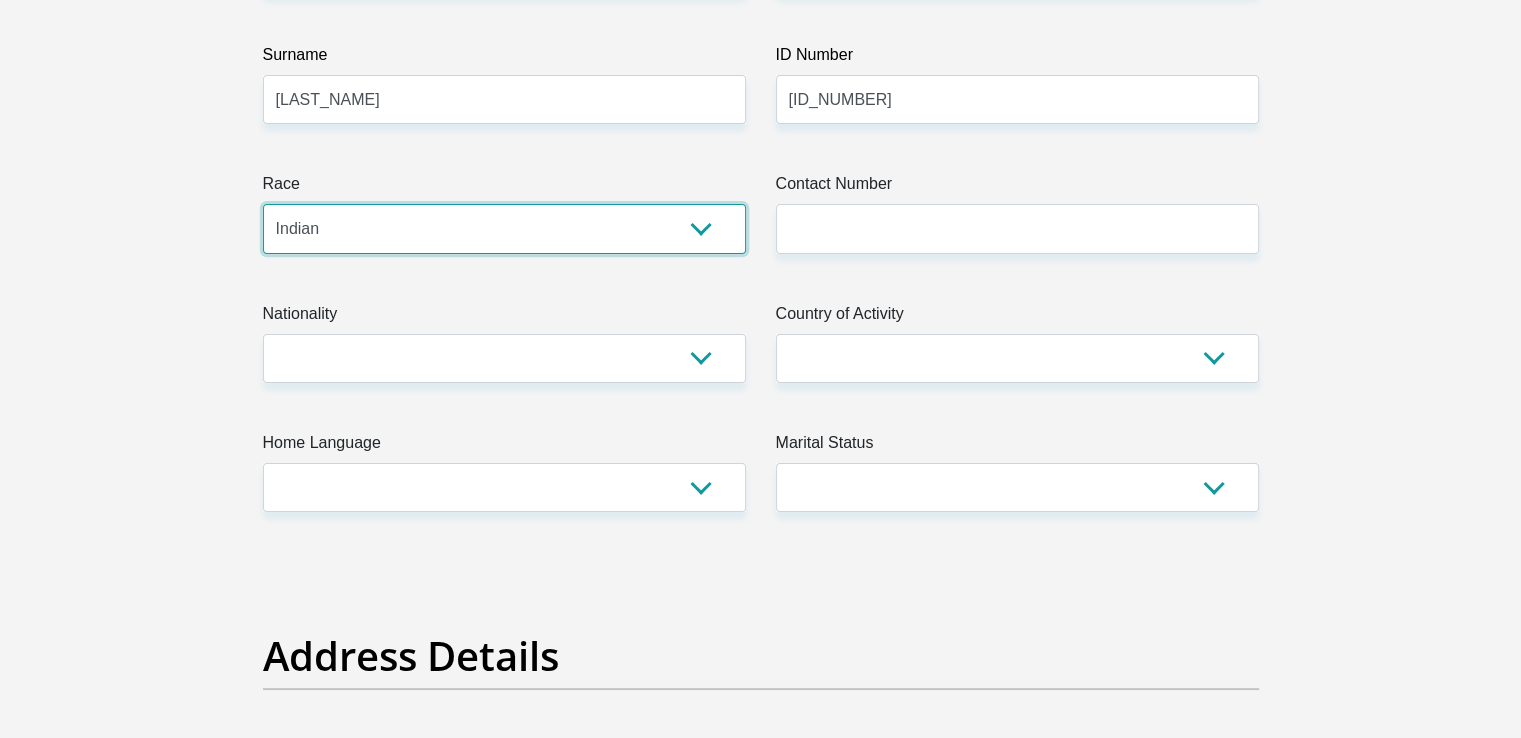 click on "Black
Coloured
Indian
White
Other" at bounding box center [504, 228] 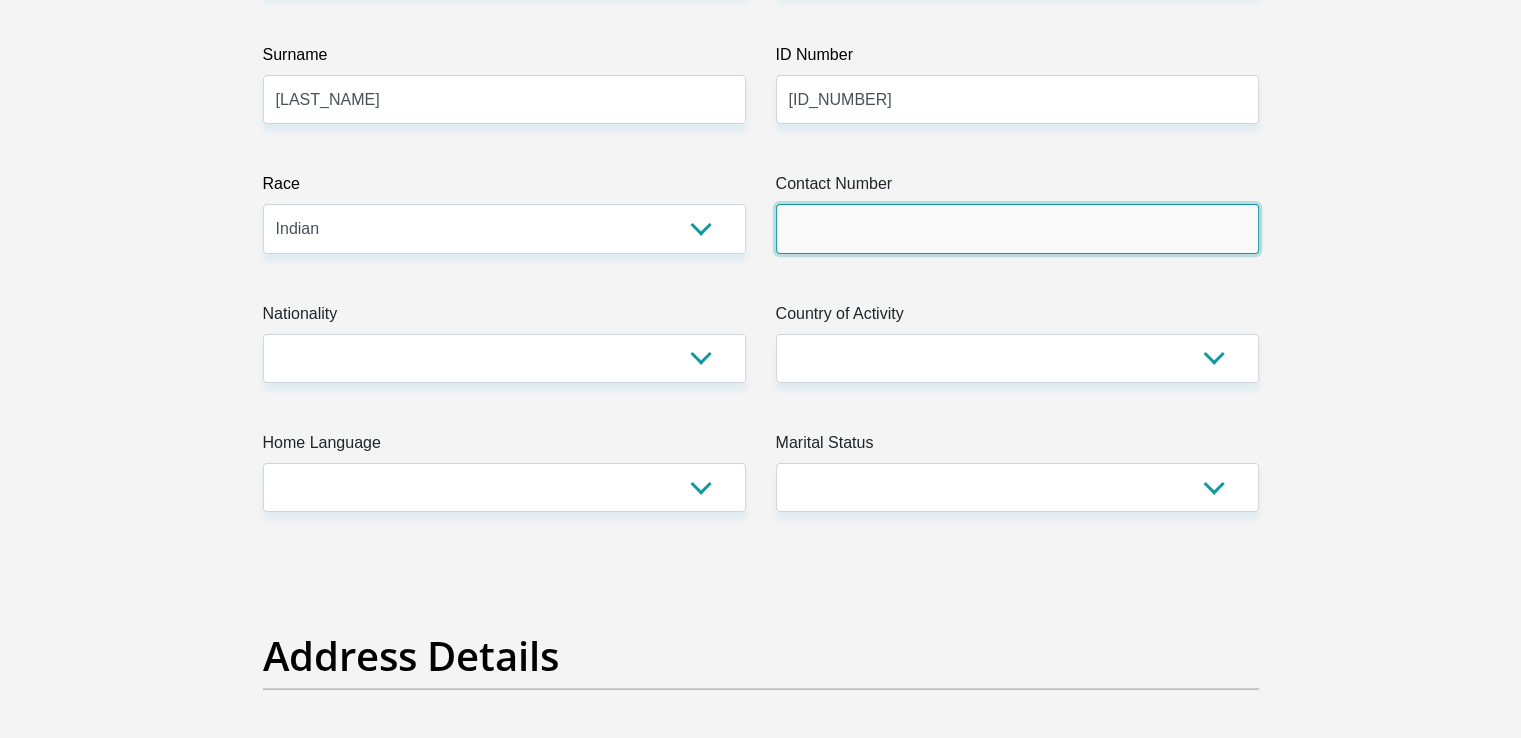 click on "Contact Number" at bounding box center (1017, 228) 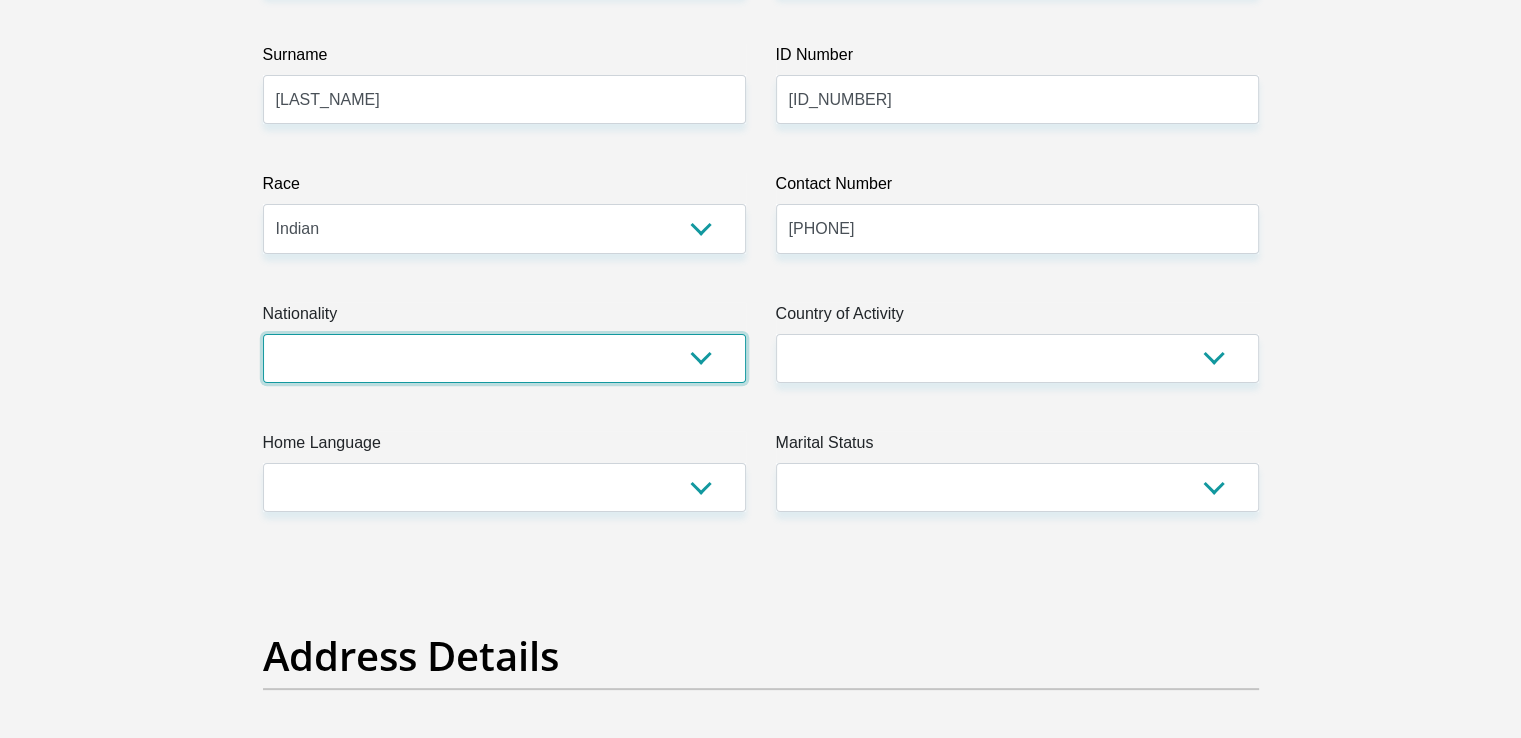 click on "South Africa
Afghanistan
Aland Islands
Albania
Algeria
America Samoa
American Virgin Islands
Andorra
Angola
Anguilla
Antarctica
Antigua and Barbuda
Argentina
Armenia
Aruba
Ascension Island
Australia
Austria
Azerbaijan
Bahamas
Bahrain
Bangladesh
Barbados
Chad" at bounding box center (504, 358) 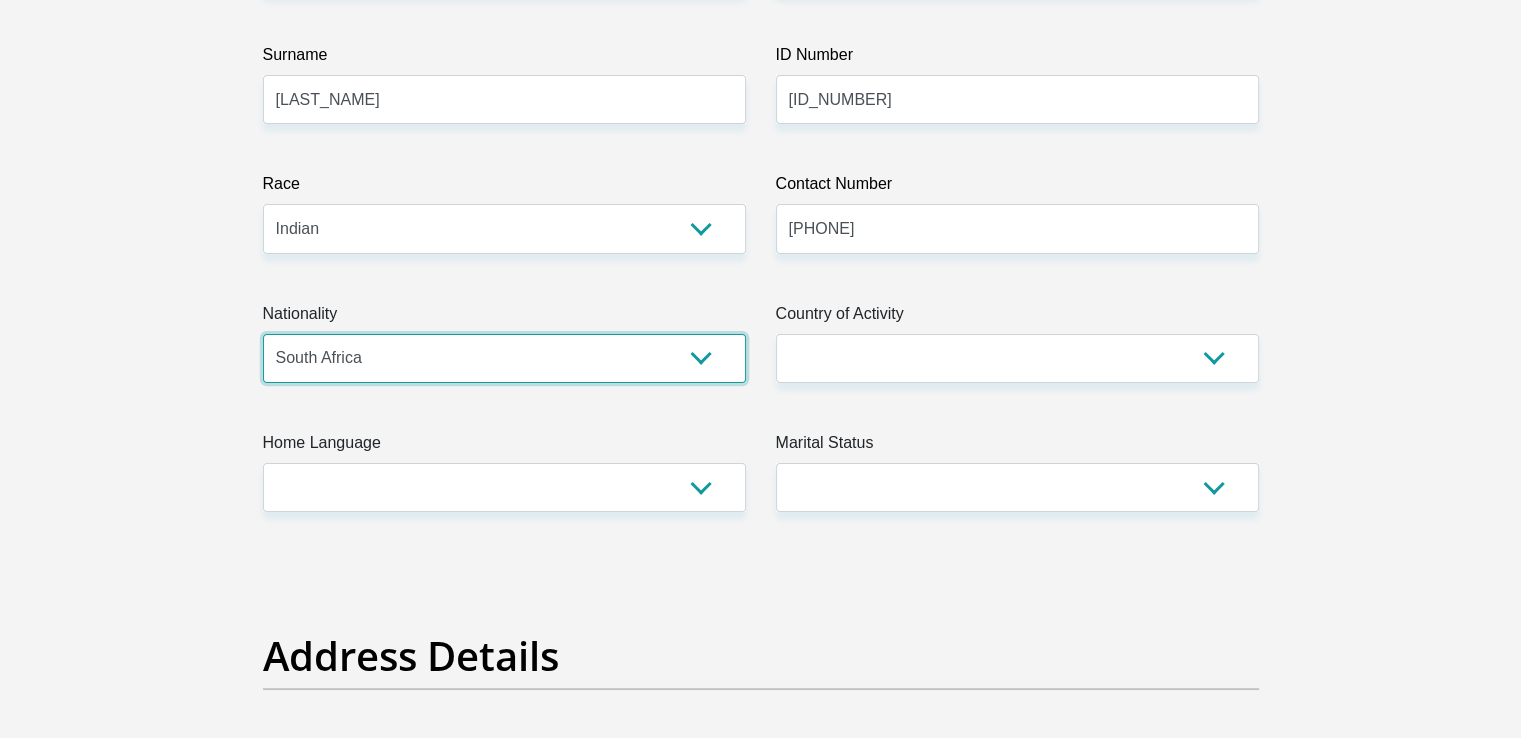 click on "South Africa
Afghanistan
Aland Islands
Albania
Algeria
America Samoa
American Virgin Islands
Andorra
Angola
Anguilla
Antarctica
Antigua and Barbuda
Argentina
Armenia
Aruba
Ascension Island
Australia
Austria
Azerbaijan
Bahamas
Bahrain
Bangladesh
Barbados
Chad" at bounding box center [504, 358] 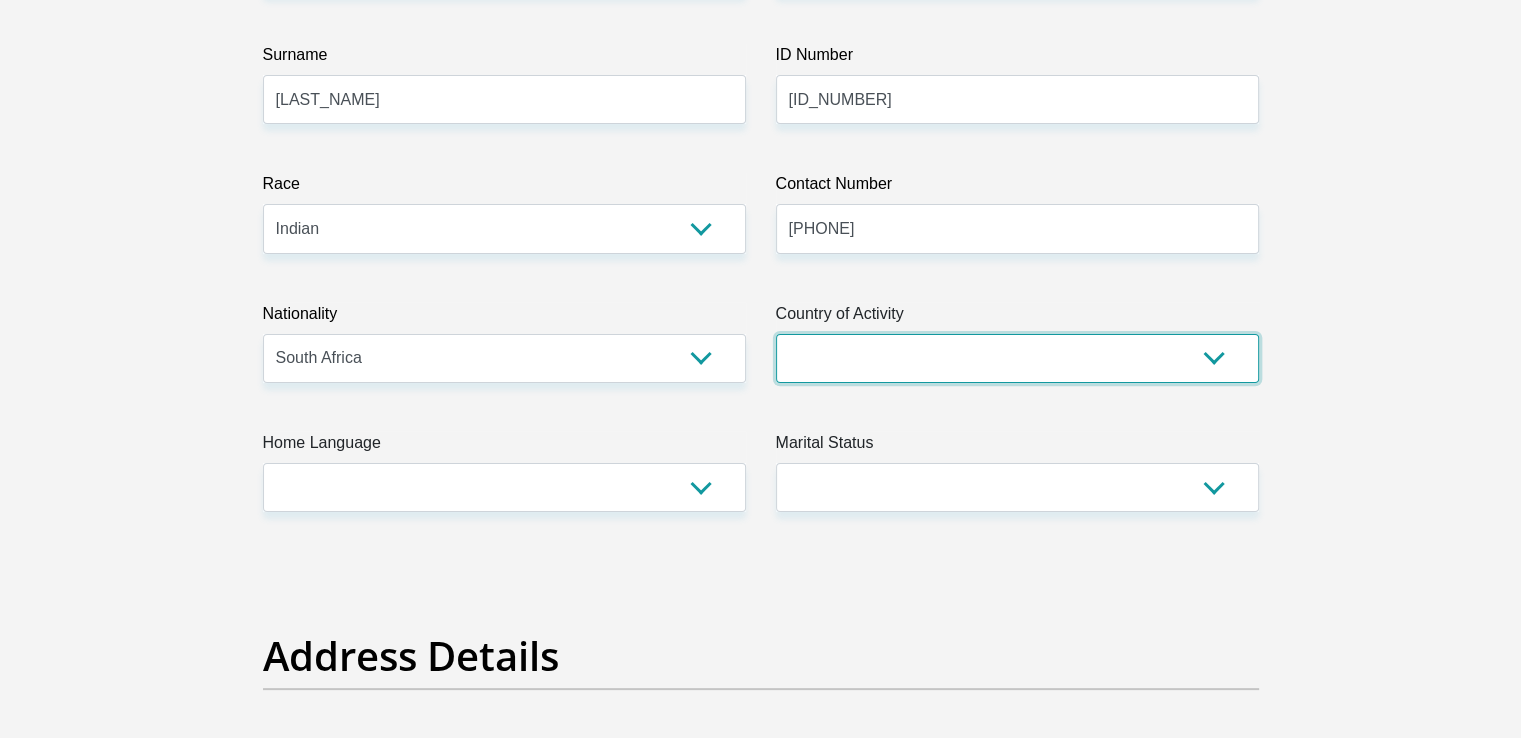 click on "South Africa
Afghanistan
Aland Islands
Albania
Algeria
America Samoa
American Virgin Islands
Andorra
Angola
Anguilla
Antarctica
Antigua and Barbuda
Argentina
Armenia
Aruba
Ascension Island
Australia
Austria
Azerbaijan
Chad" at bounding box center (1017, 358) 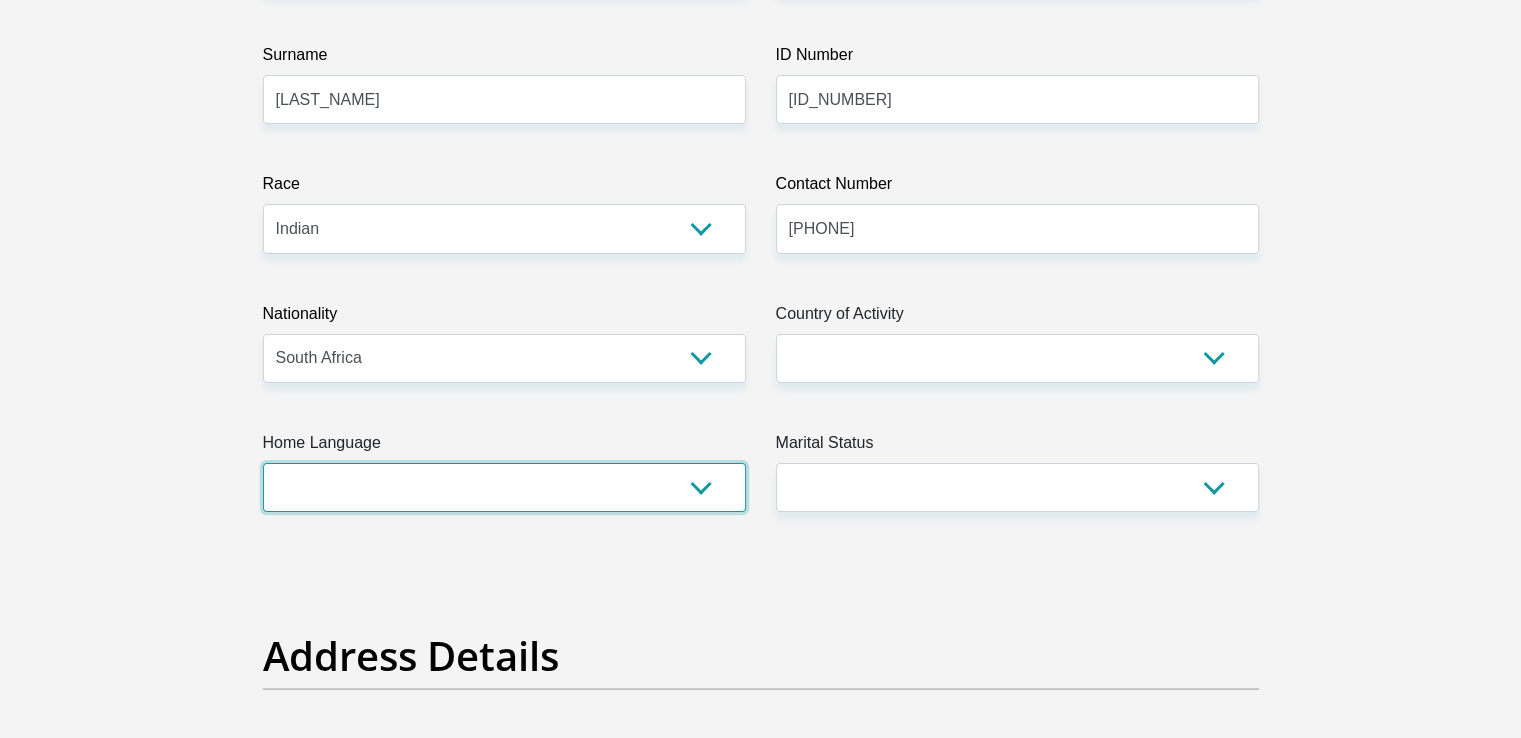 click on "Afrikaans
English
Sepedi
South Ndebele
Southern Sotho
Swati
Tsonga
Tswana
Venda
Xhosa
Zulu
Other" at bounding box center (504, 487) 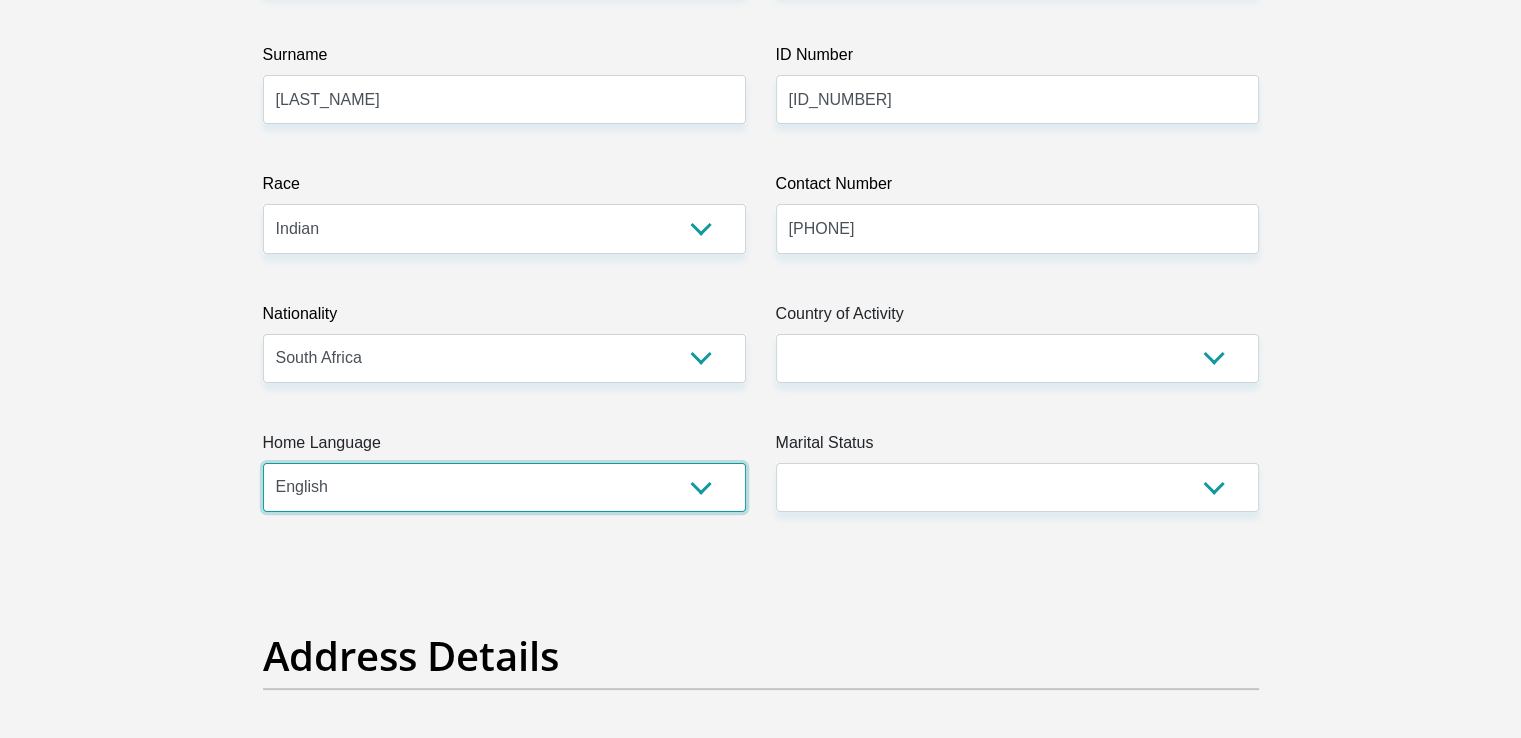 click on "Afrikaans
English
Sepedi
South Ndebele
Southern Sotho
Swati
Tsonga
Tswana
Venda
Xhosa
Zulu
Other" at bounding box center (504, 487) 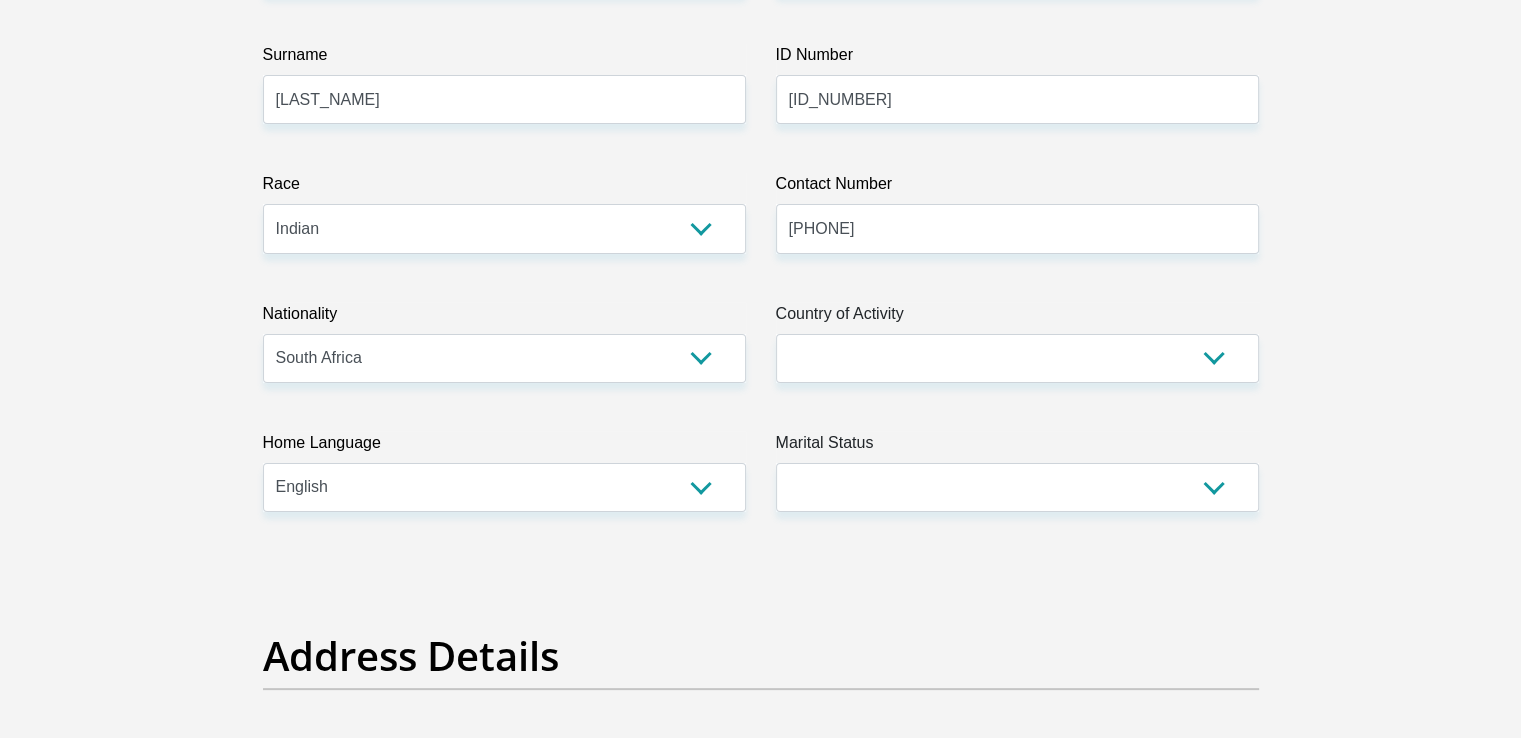click on "Marital Status" at bounding box center (1017, 447) 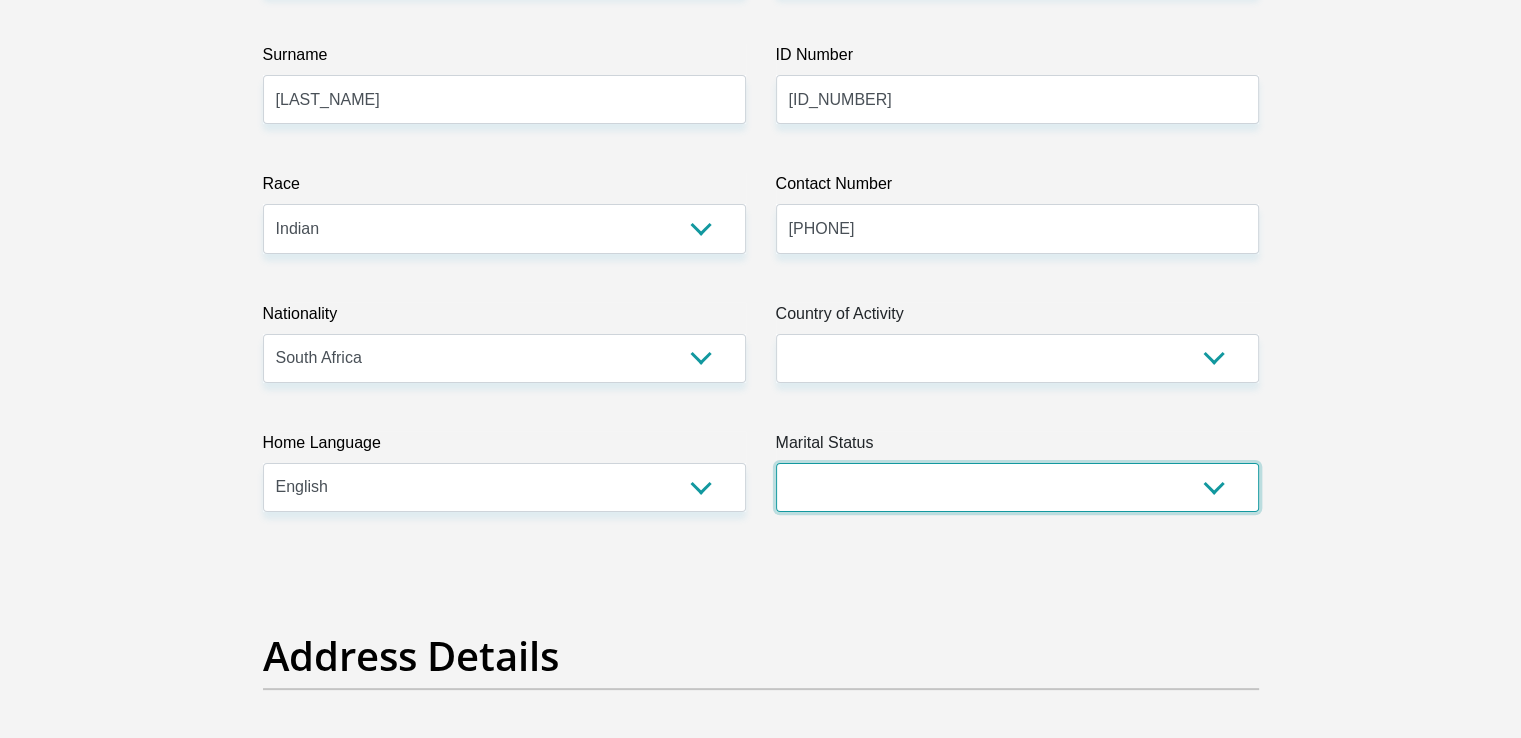 click on "Married ANC
Single
Divorced
Widowed
Married COP or Customary Law" at bounding box center [1017, 487] 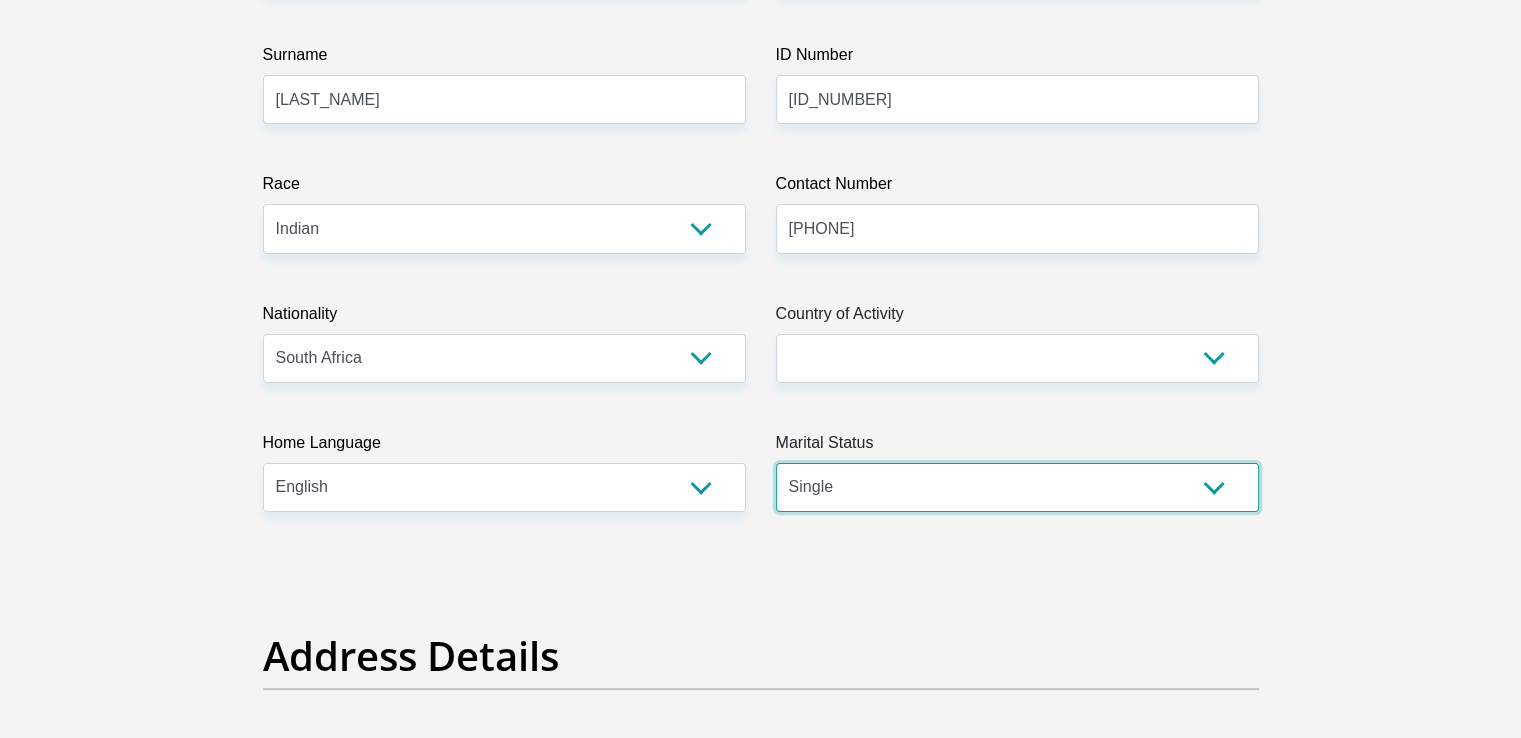 click on "Married ANC
Single
Divorced
Widowed
Married COP or Customary Law" at bounding box center [1017, 487] 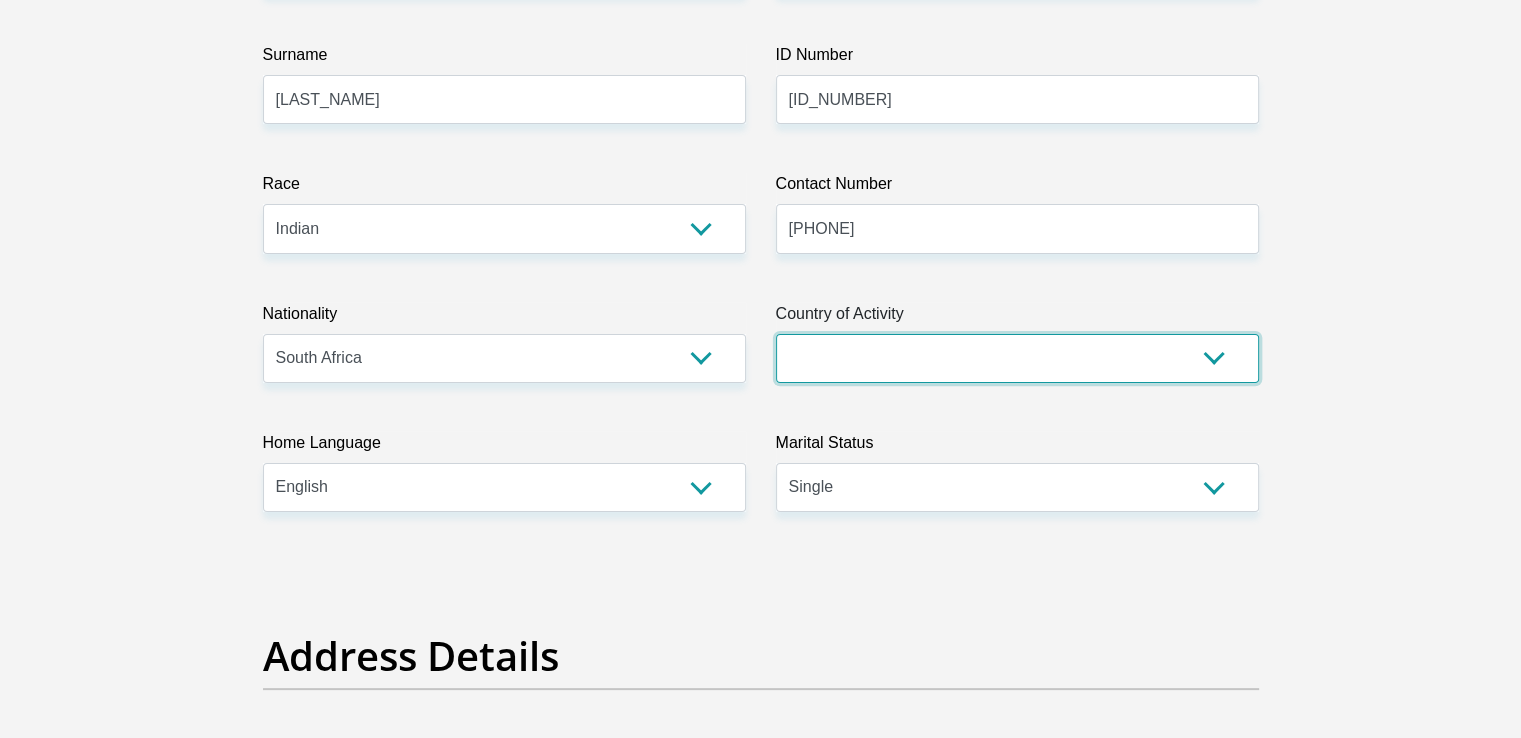 click on "South Africa
Afghanistan
Aland Islands
Albania
Algeria
America Samoa
American Virgin Islands
Andorra
Angola
Anguilla
Antarctica
Antigua and Barbuda
Argentina
Armenia
Aruba
Ascension Island
Australia
Austria
Azerbaijan
Chad" at bounding box center (1017, 358) 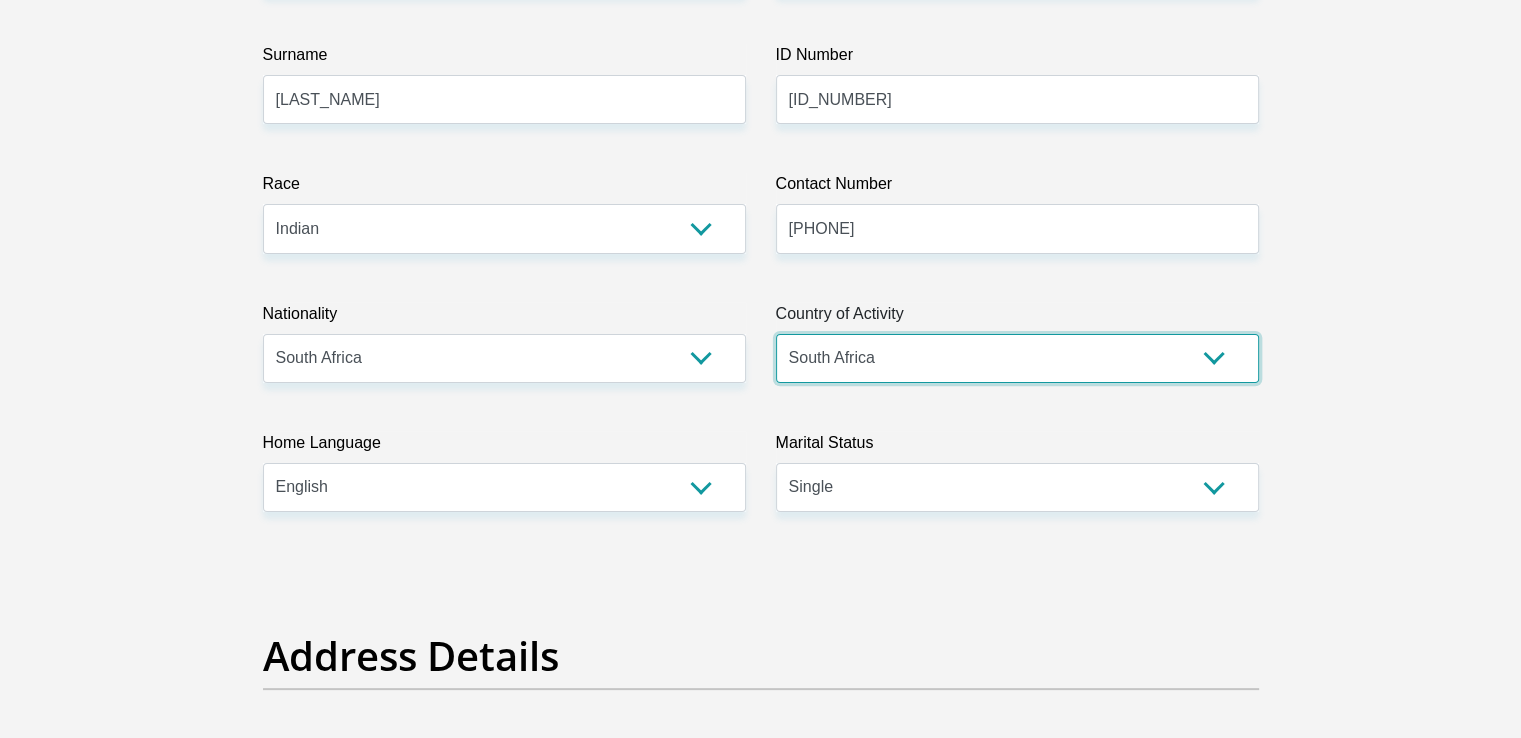 click on "South Africa
Afghanistan
Aland Islands
Albania
Algeria
America Samoa
American Virgin Islands
Andorra
Angola
Anguilla
Antarctica
Antigua and Barbuda
Argentina
Armenia
Aruba
Ascension Island
Australia
Austria
Azerbaijan
Chad" at bounding box center [1017, 358] 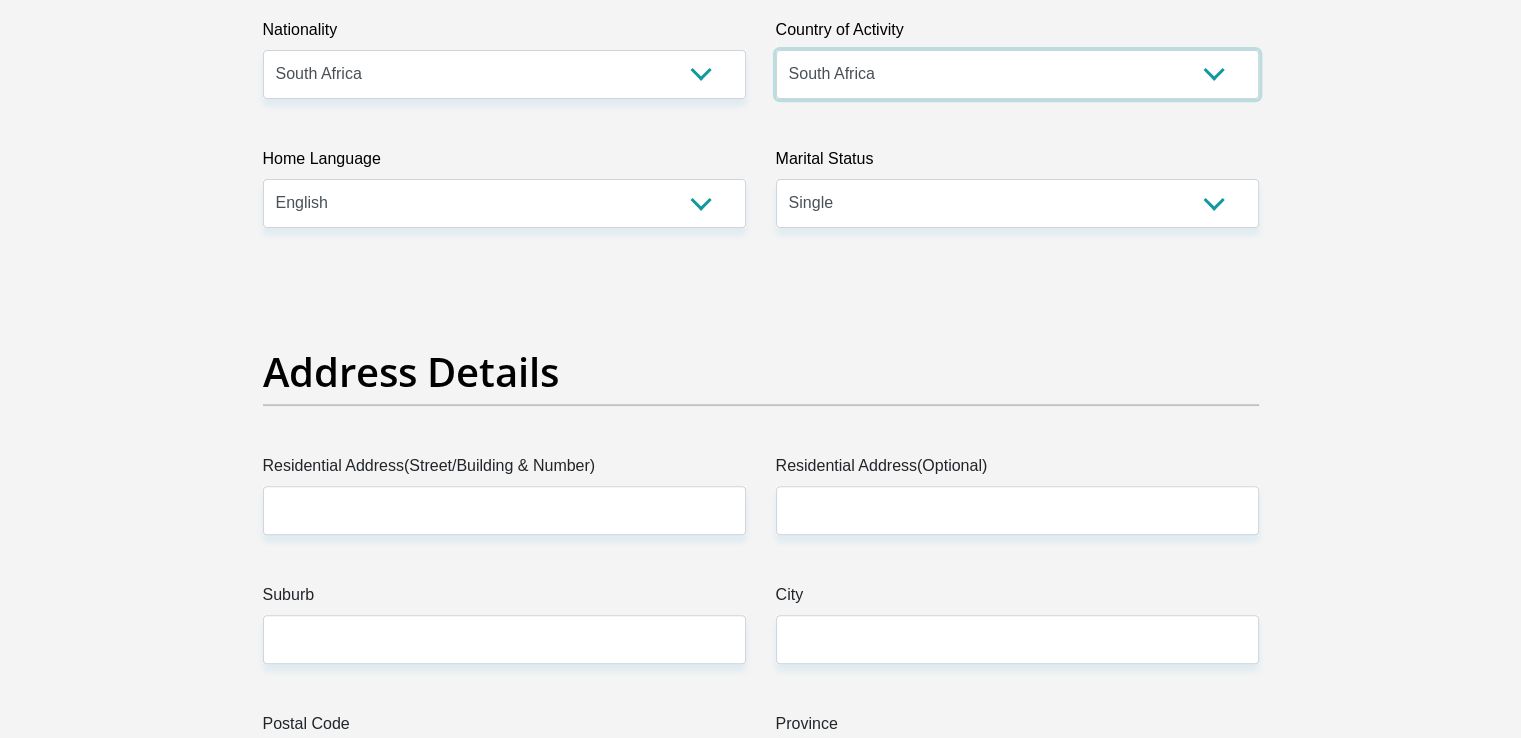 scroll, scrollTop: 800, scrollLeft: 0, axis: vertical 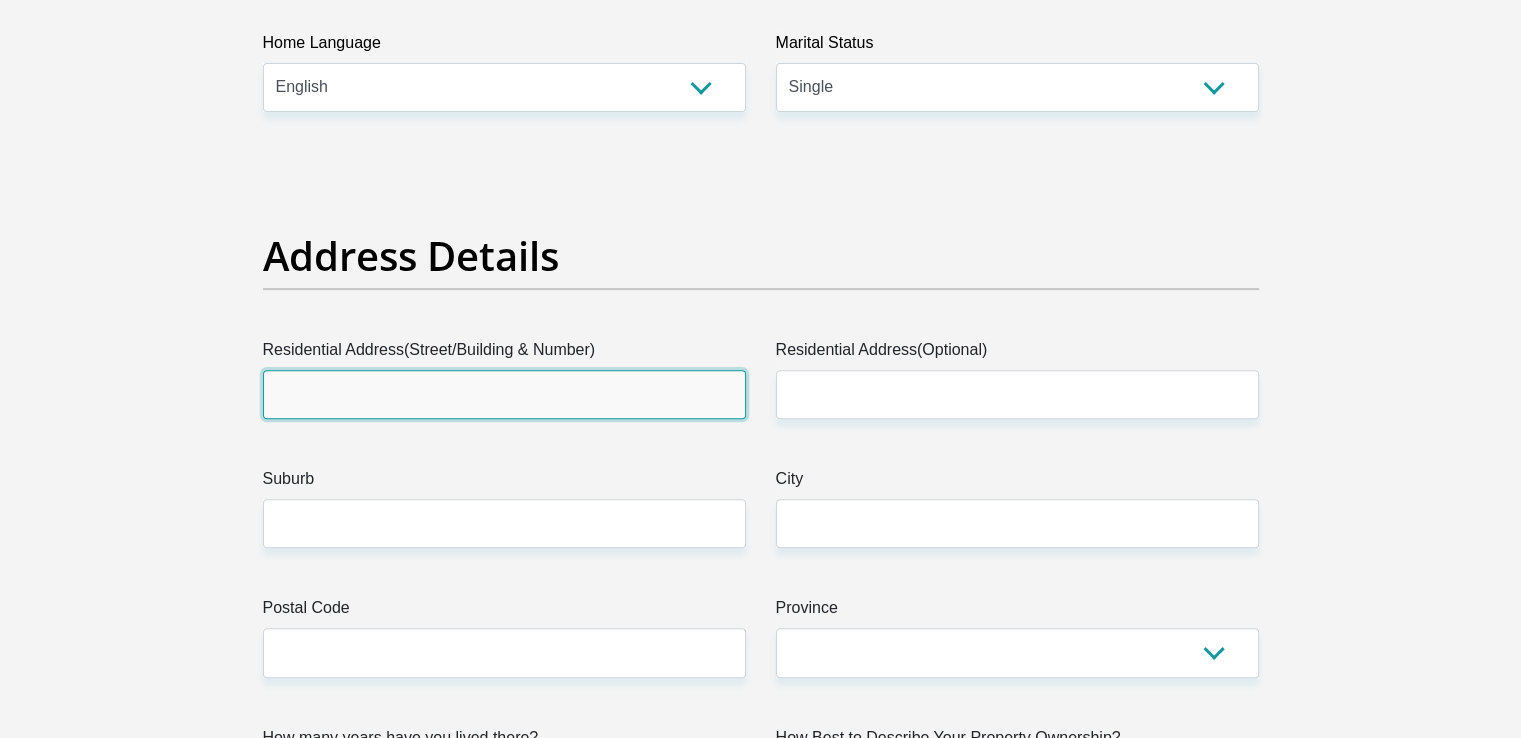 click on "Residential Address(Street/Building & Number)" at bounding box center [504, 394] 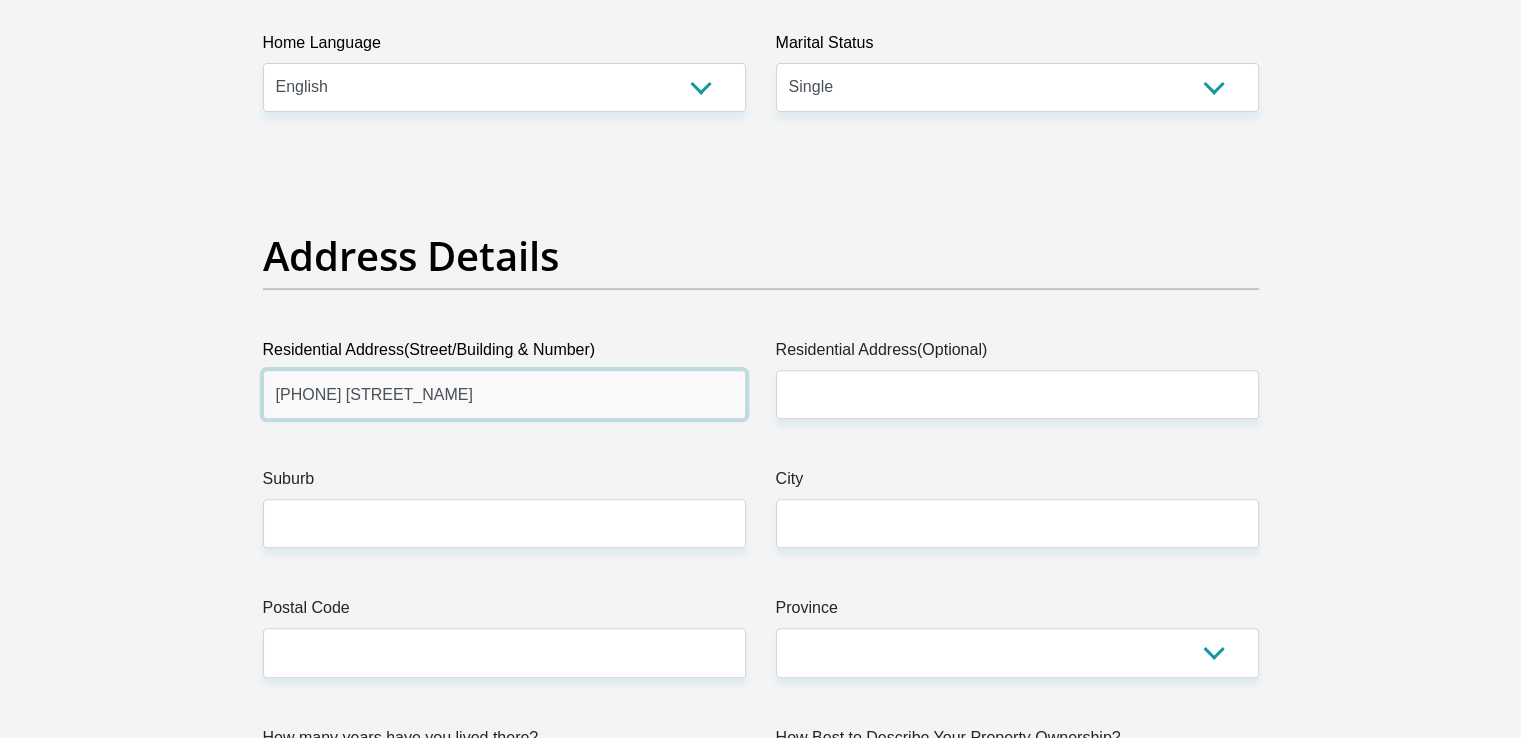 type on "[PHONE] [STREET_NAME]" 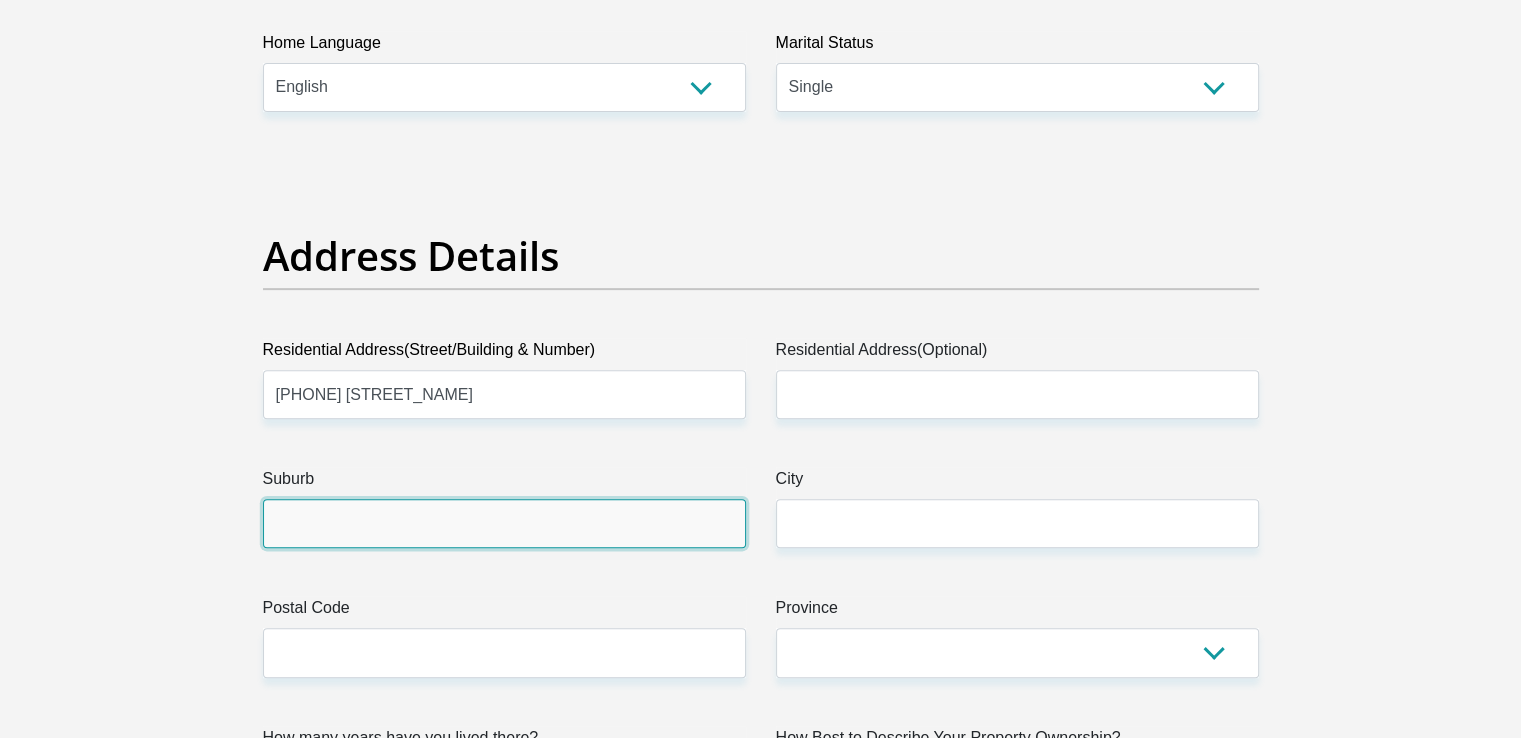 click on "Suburb" at bounding box center (504, 523) 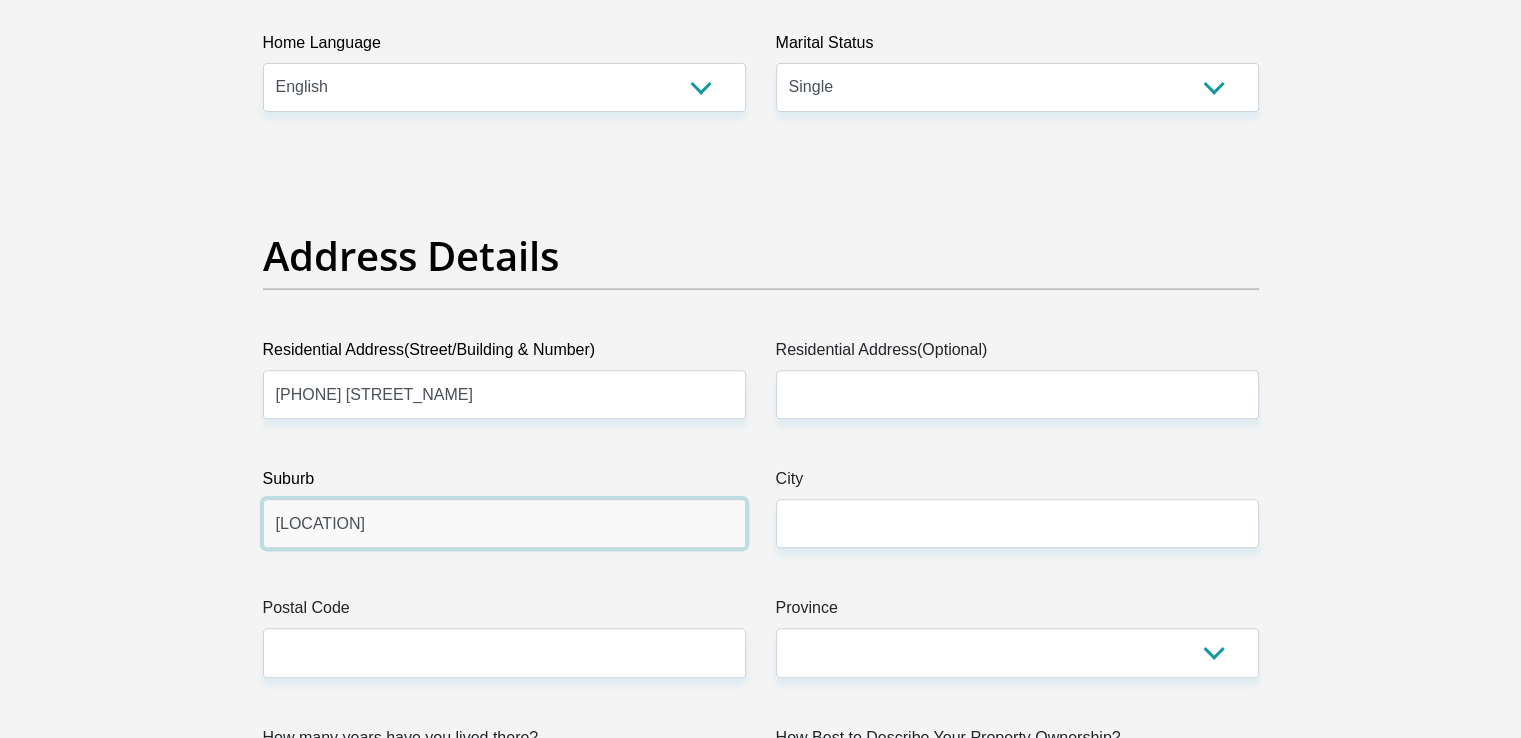 type on "[LOCATION]" 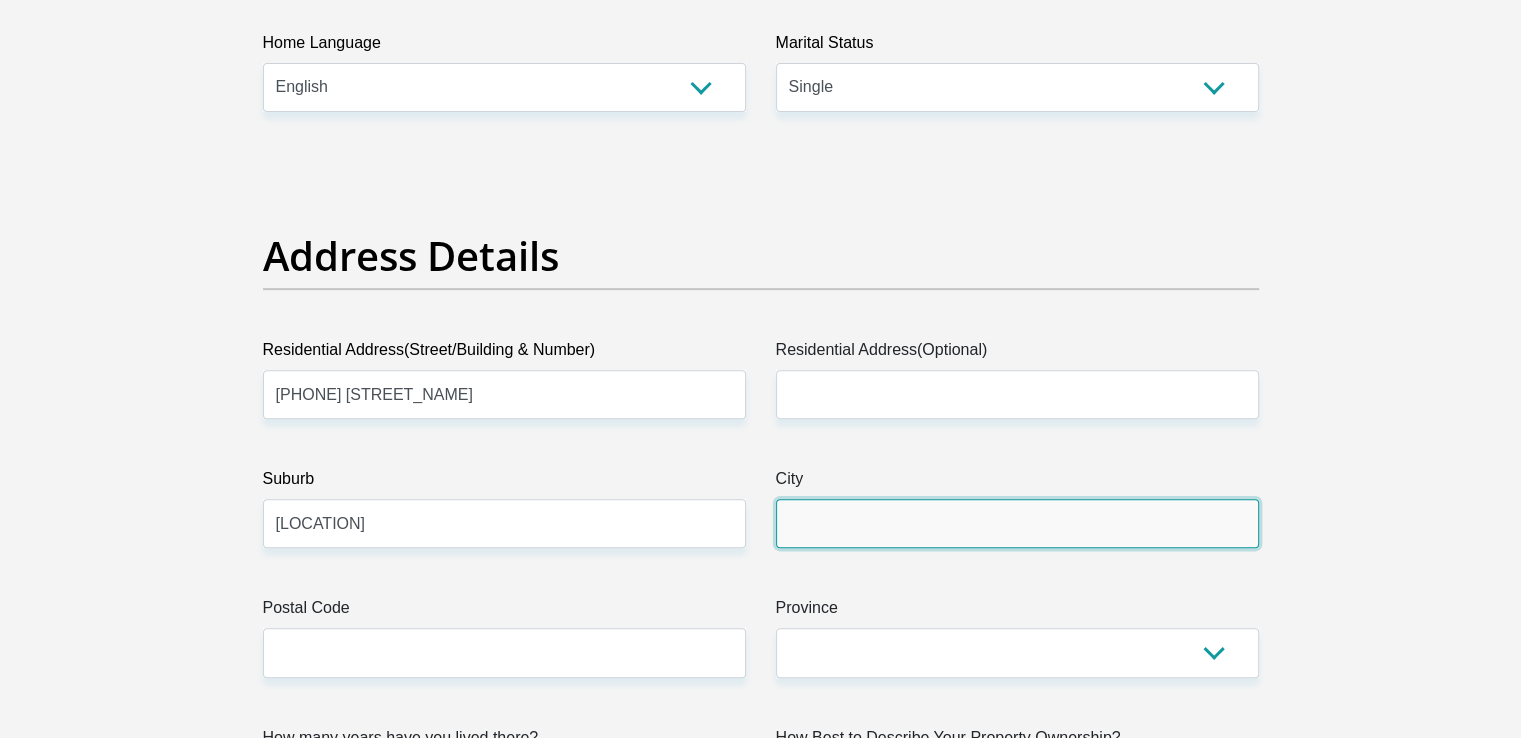 click on "City" at bounding box center [1017, 523] 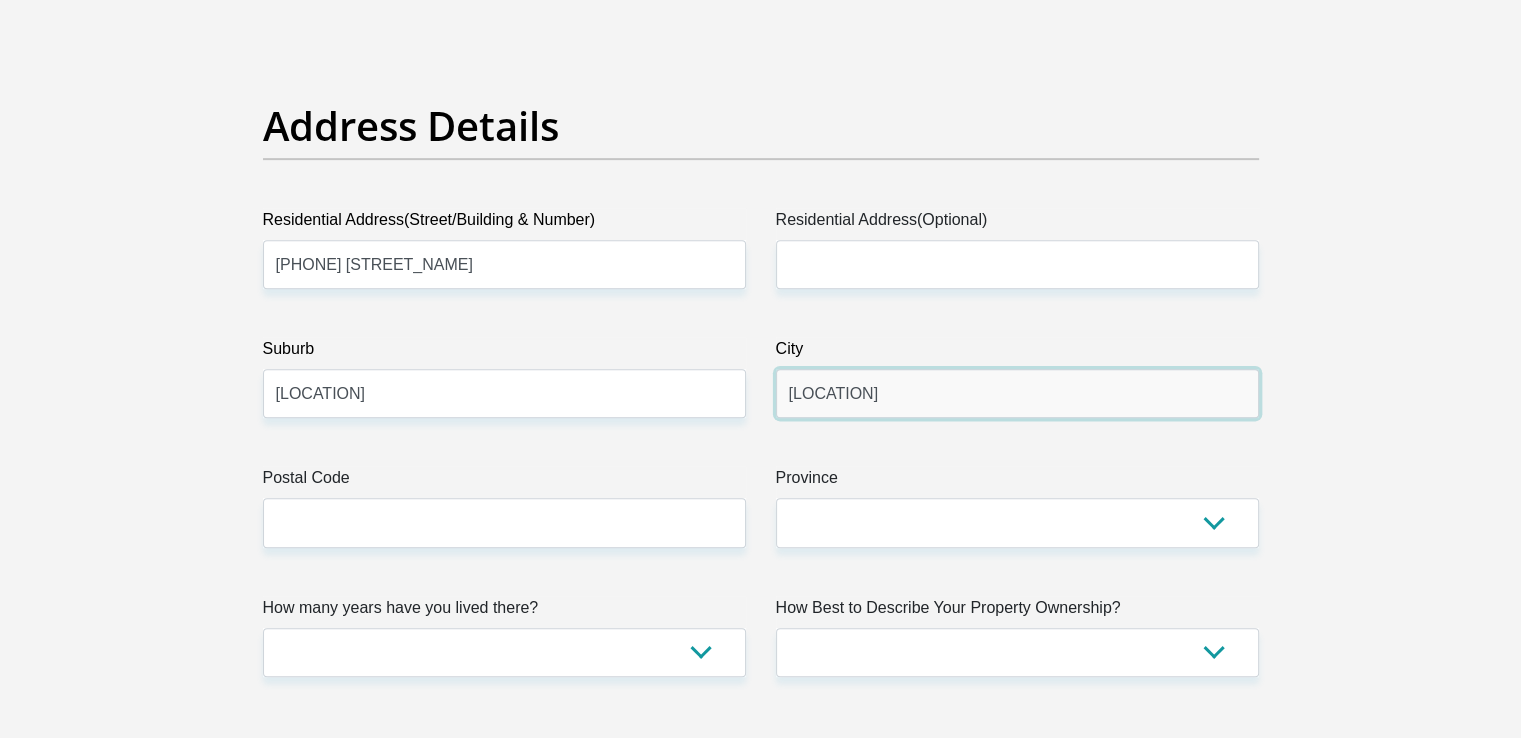 scroll, scrollTop: 1100, scrollLeft: 0, axis: vertical 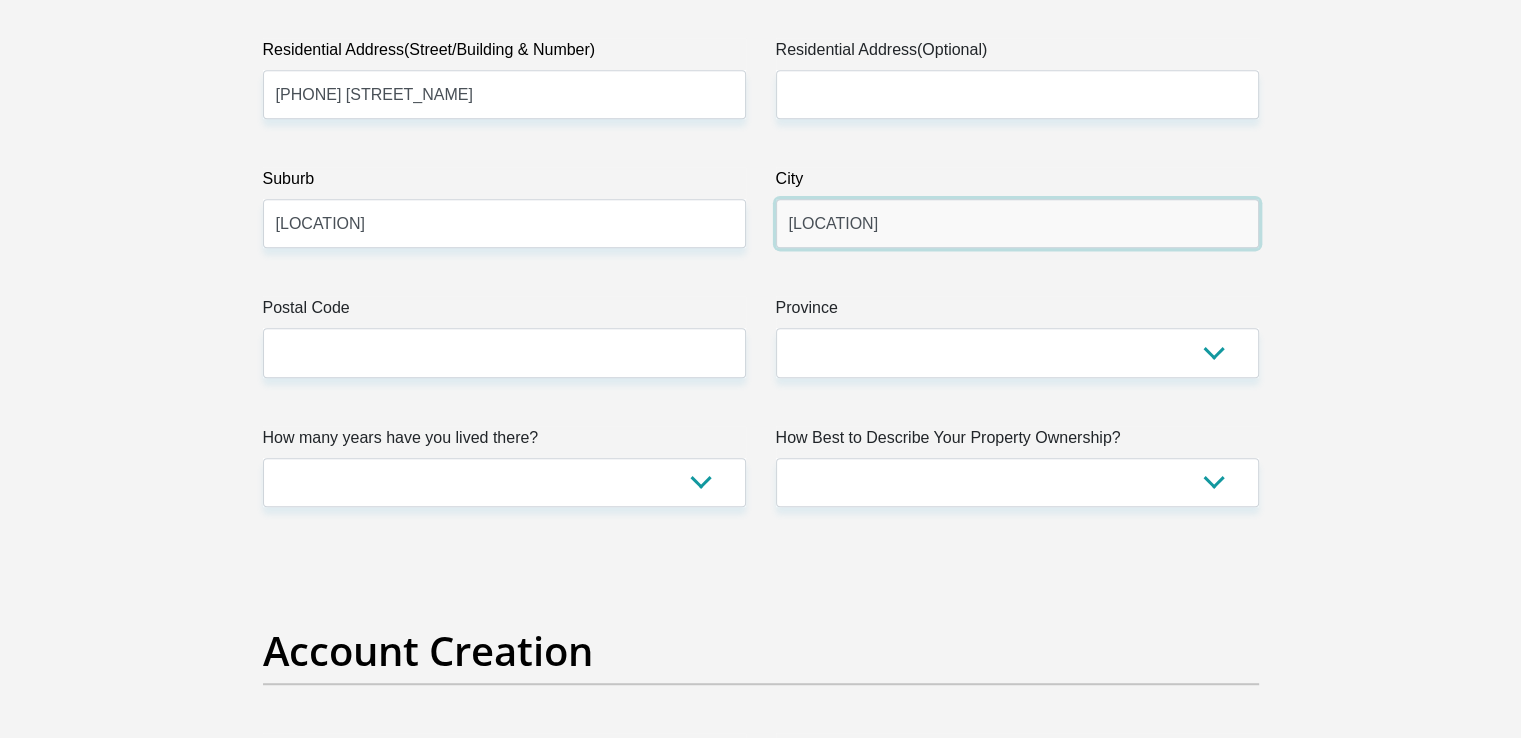type on "[LOCATION]" 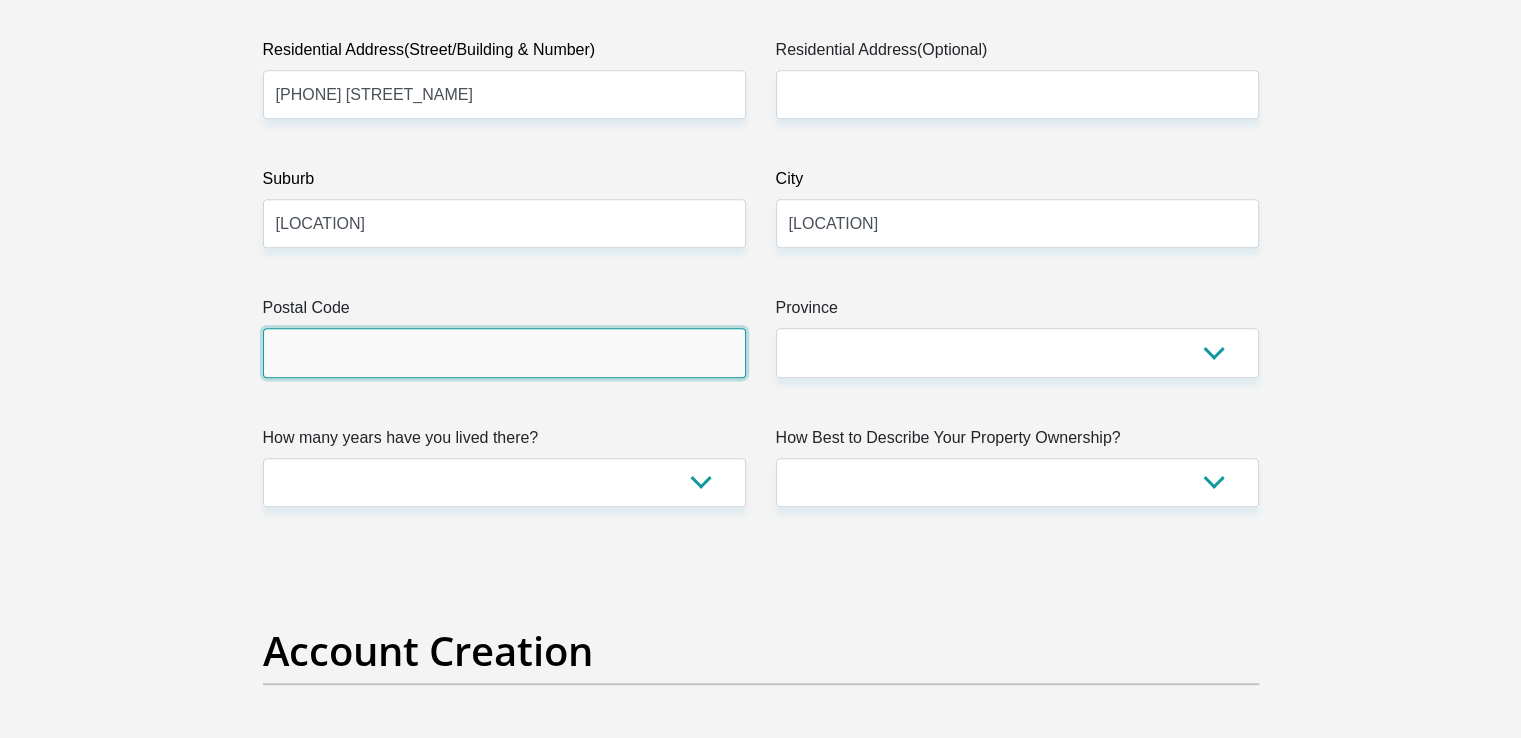 click on "Postal Code" at bounding box center (504, 352) 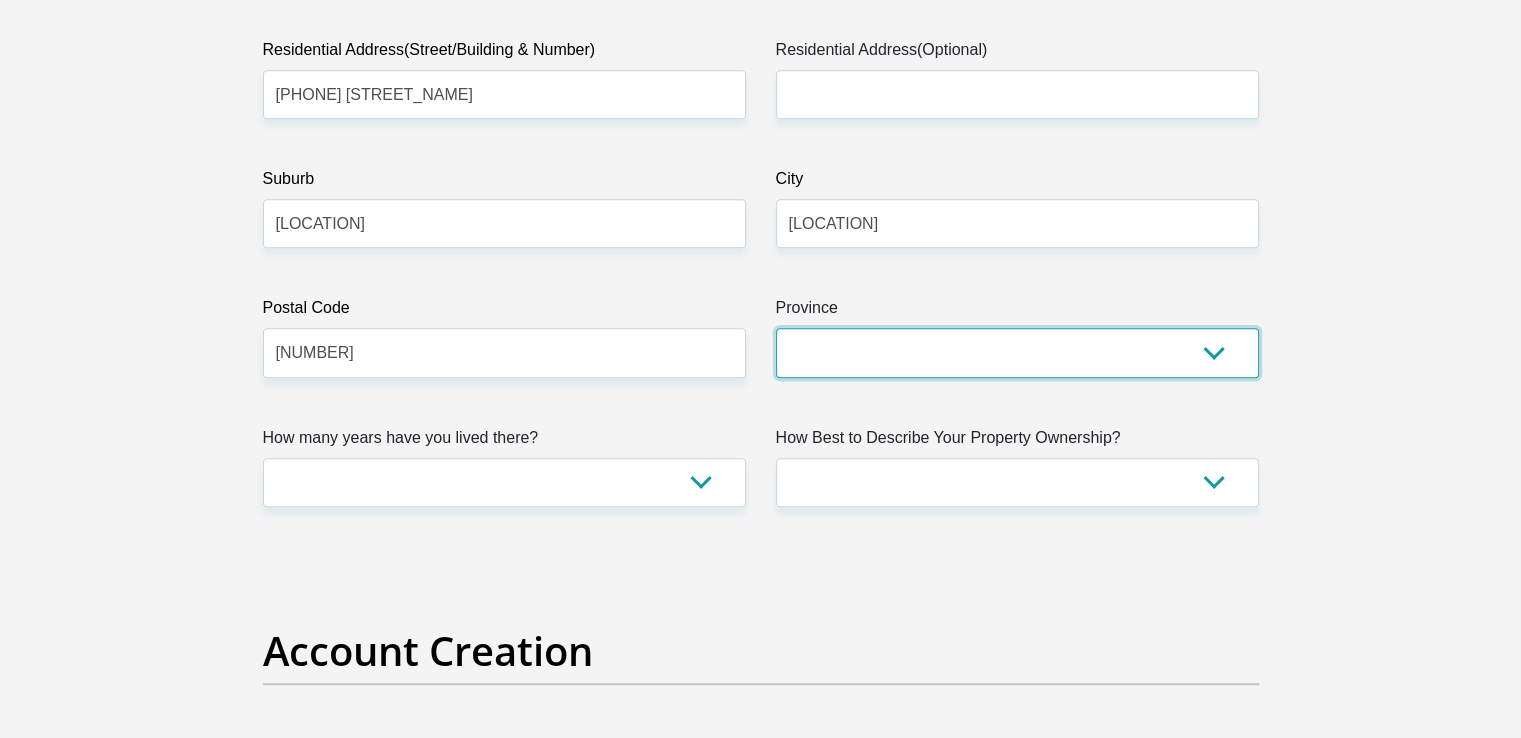 click on "Eastern Cape
Free State
Gauteng
KwaZulu-Natal
Limpopo
Mpumalanga
Northern Cape
North West
Western Cape" at bounding box center [1017, 352] 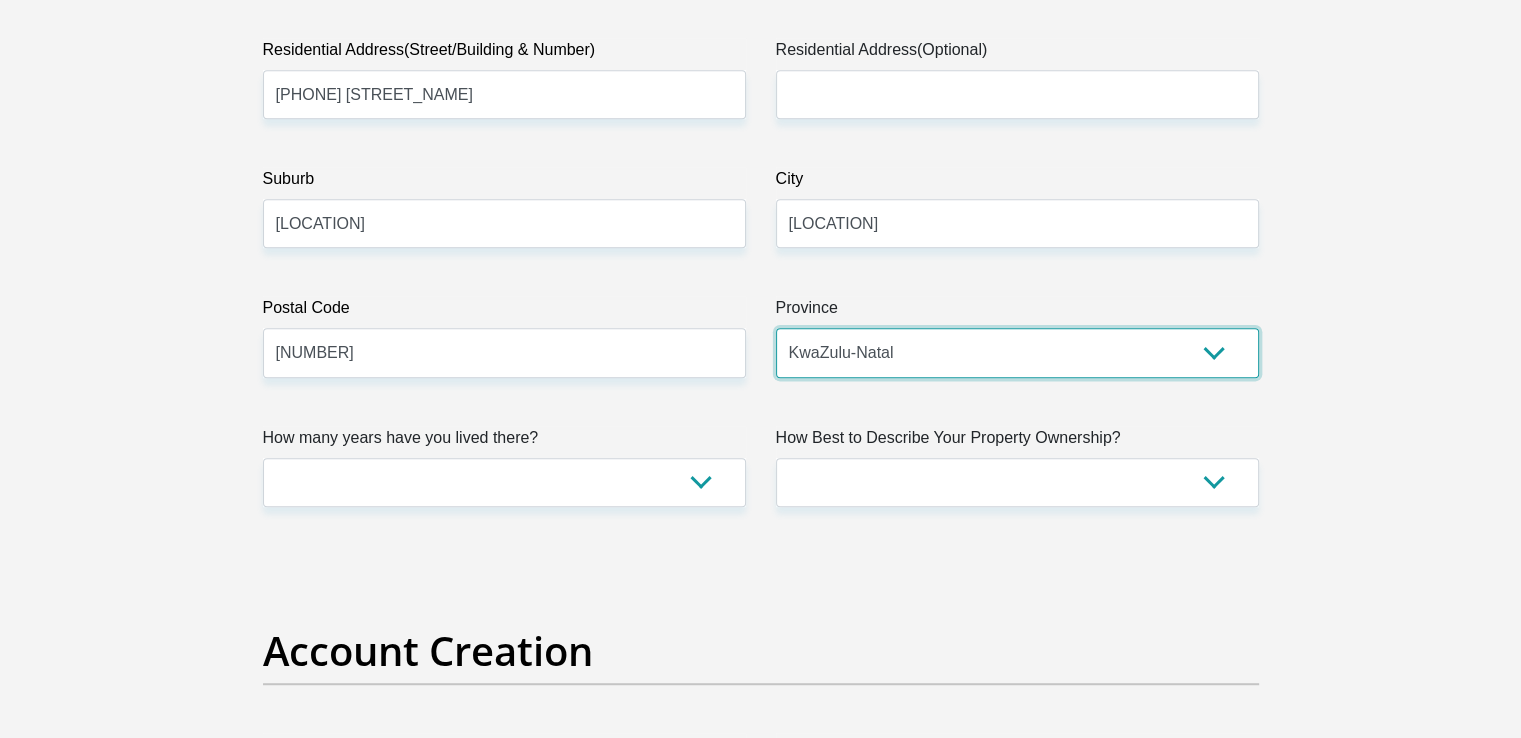 click on "Eastern Cape
Free State
Gauteng
KwaZulu-Natal
Limpopo
Mpumalanga
Northern Cape
North West
Western Cape" at bounding box center (1017, 352) 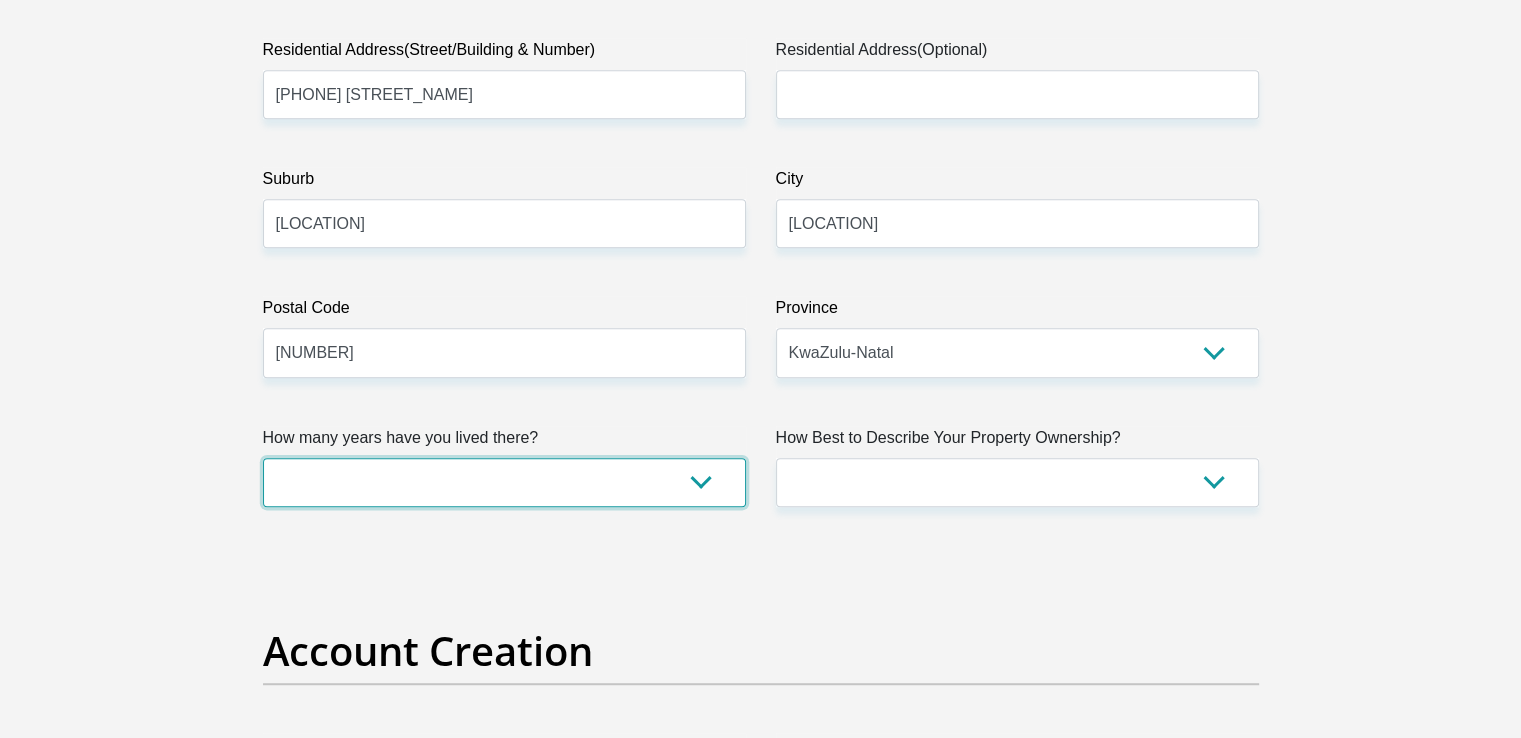 click on "less than 1 year
1-3 years
3-5 years
5+ years" at bounding box center [504, 482] 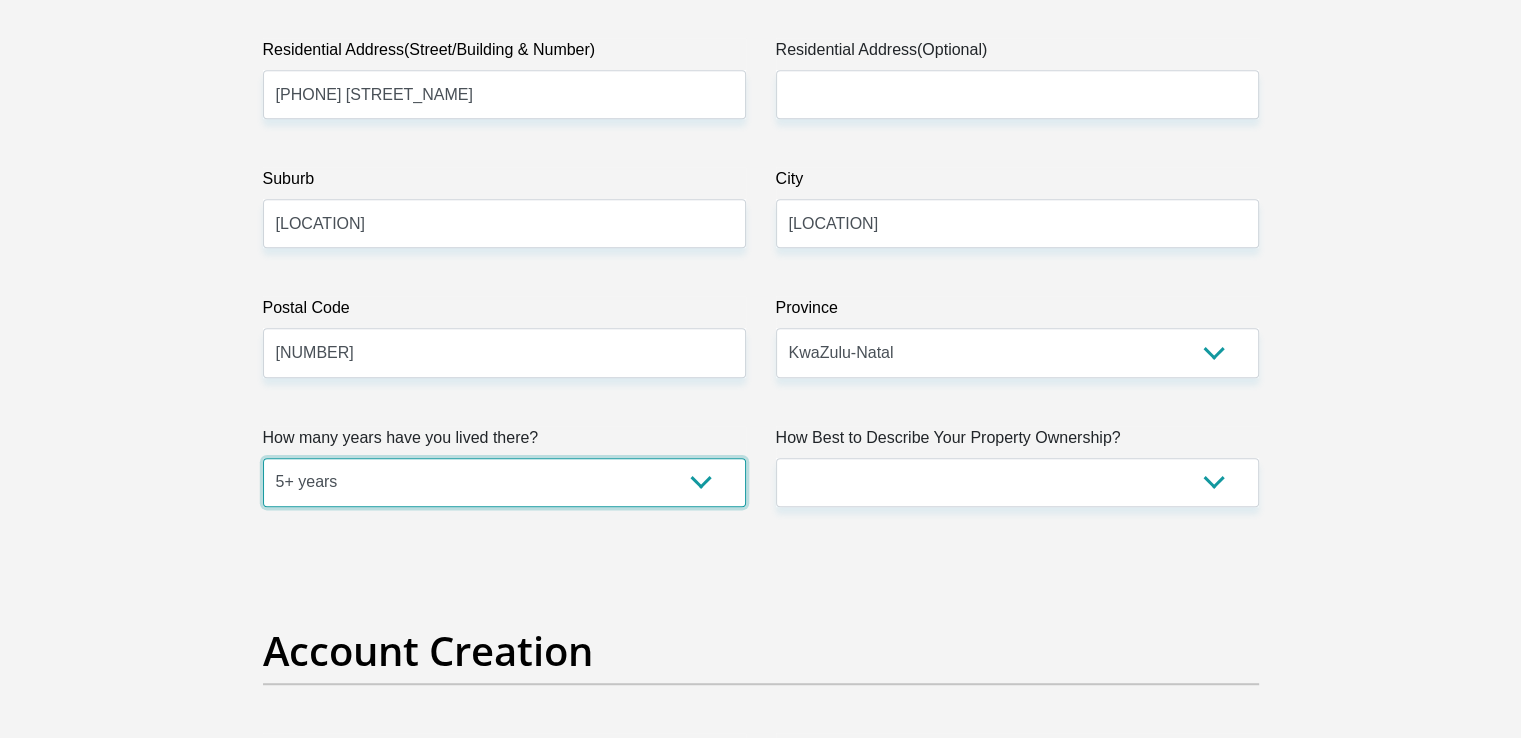 click on "less than 1 year
1-3 years
3-5 years
5+ years" at bounding box center [504, 482] 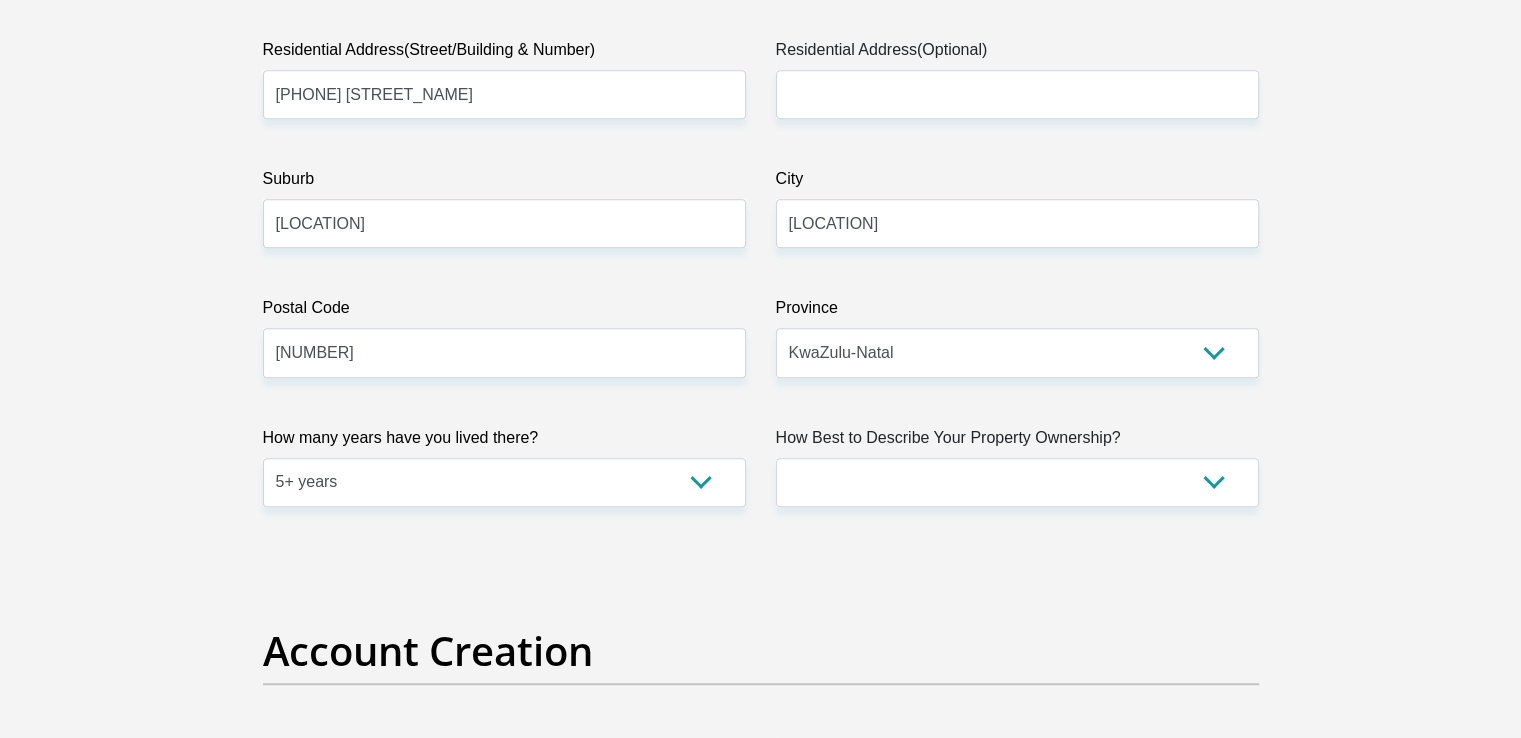 click on "Title
Mr
Ms
Mrs
Dr
Other
First Name
[FIRST_NAME]
Surname
[LAST_NAME]
ID Number
[ID_NUMBER]
Please input valid ID number
Race
Black
Coloured
Indian
White
Other
Contact Number
[PHONE]
Please input valid contact number
Nationality
South Africa
Afghanistan
Aland Islands  Albania  Algeria" at bounding box center (761, 2467) 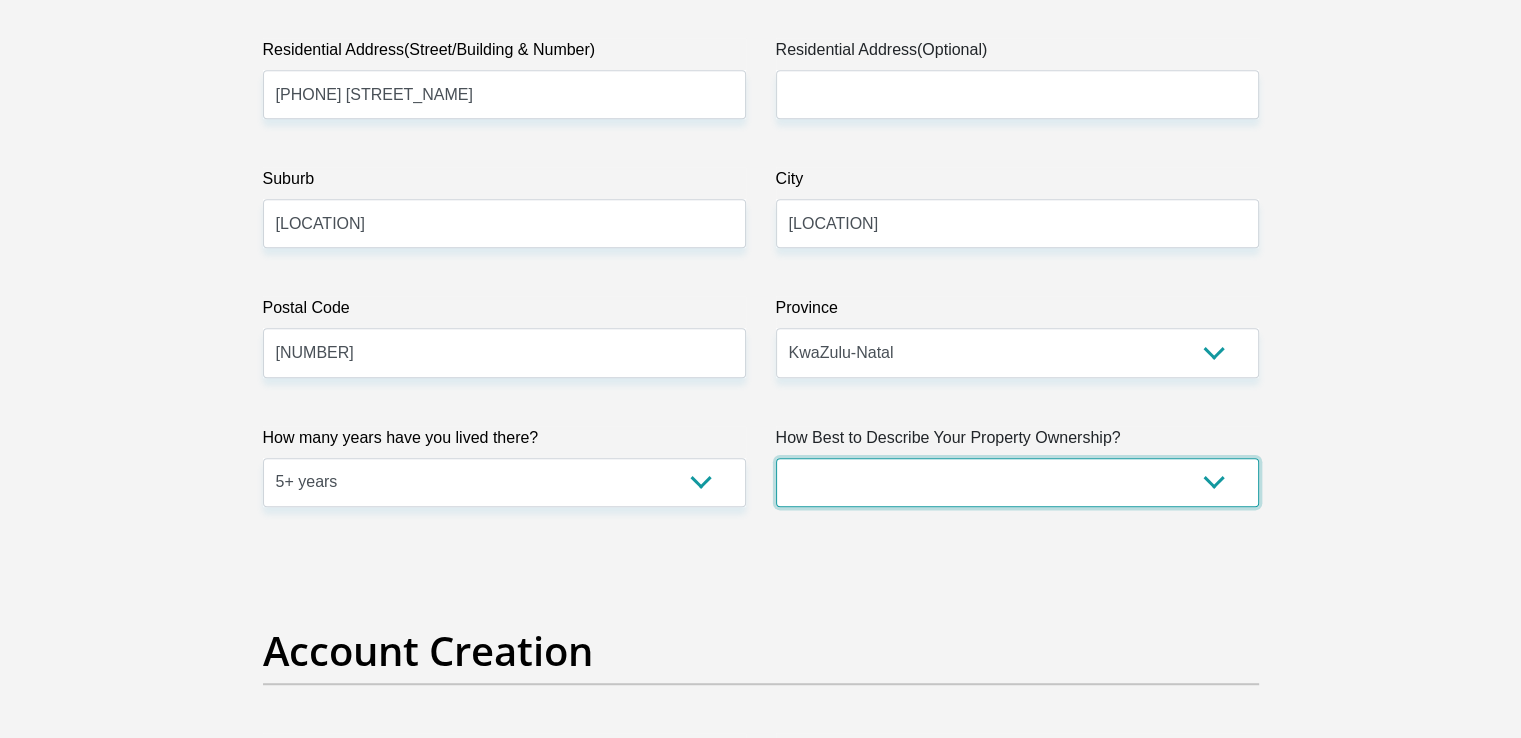 click on "Owned
Rented
Family Owned
Company Dwelling" at bounding box center (1017, 482) 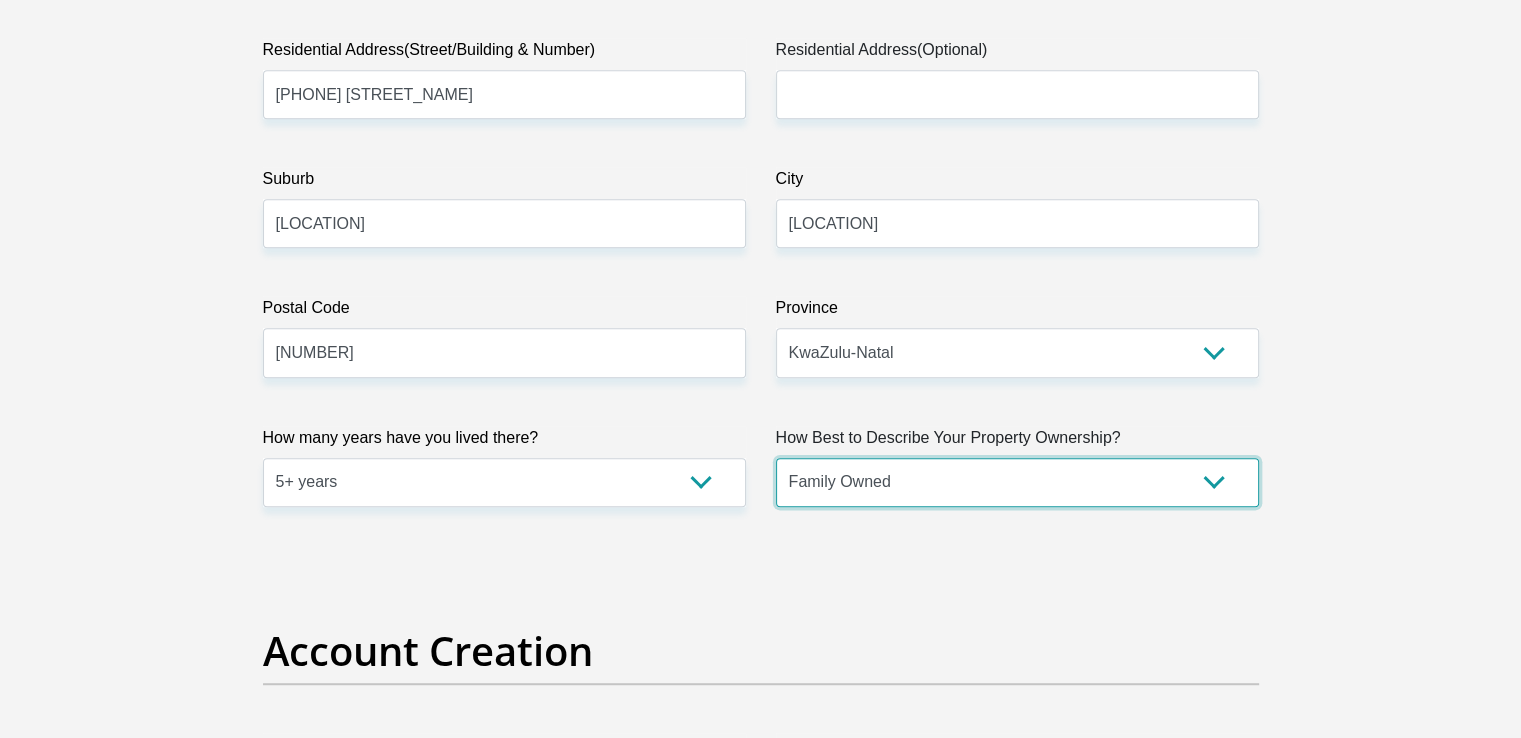 click on "Owned
Rented
Family Owned
Company Dwelling" at bounding box center [1017, 482] 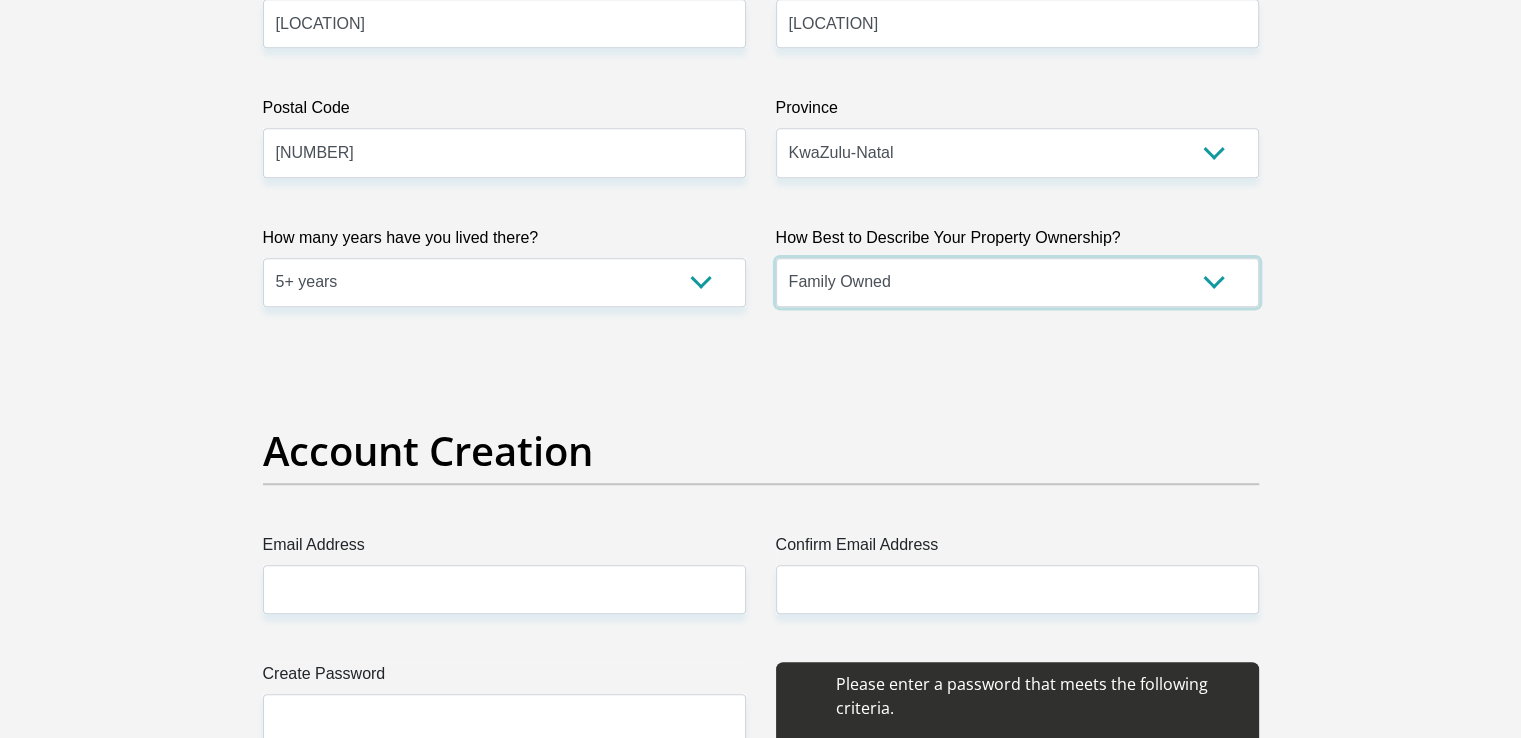 scroll, scrollTop: 1700, scrollLeft: 0, axis: vertical 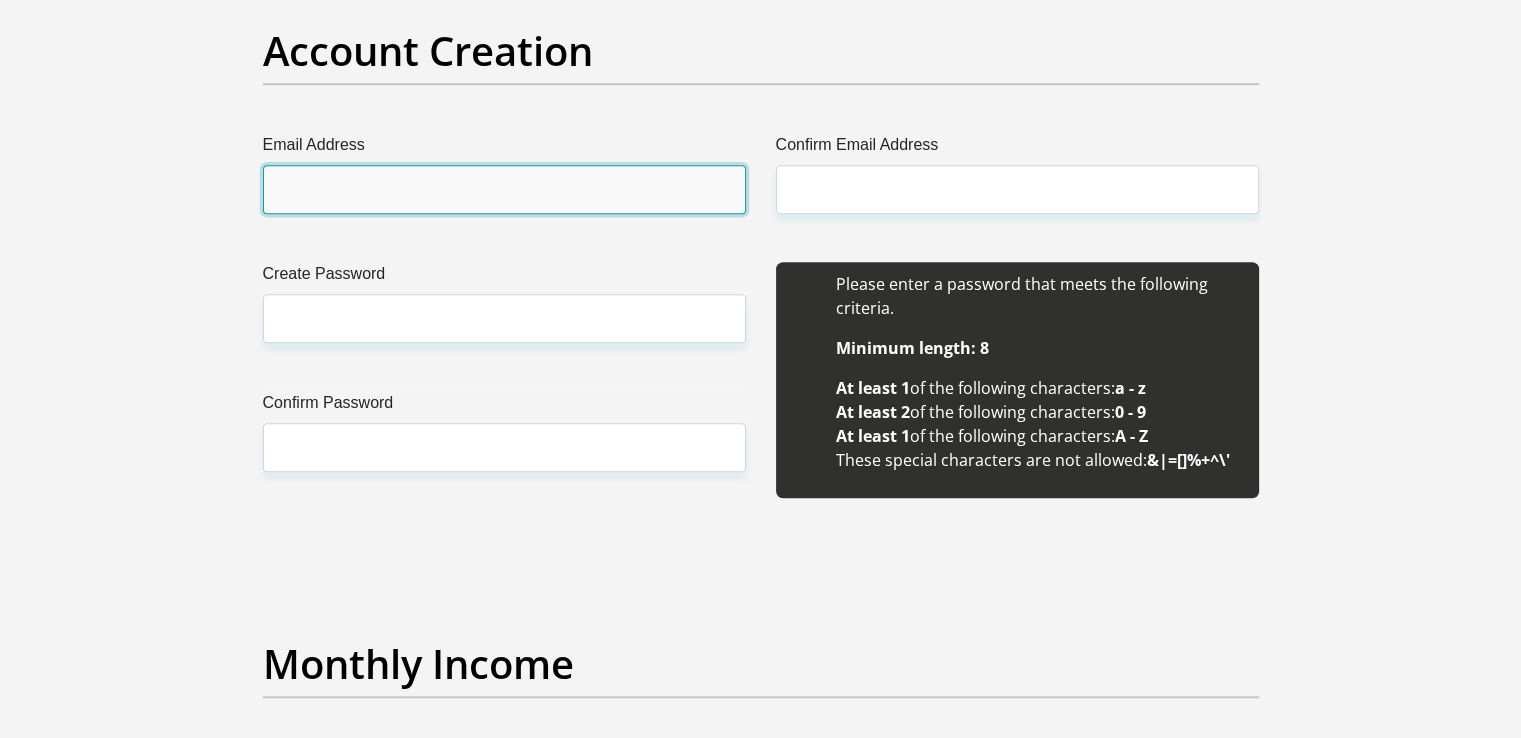 click on "Email Address" at bounding box center (504, 189) 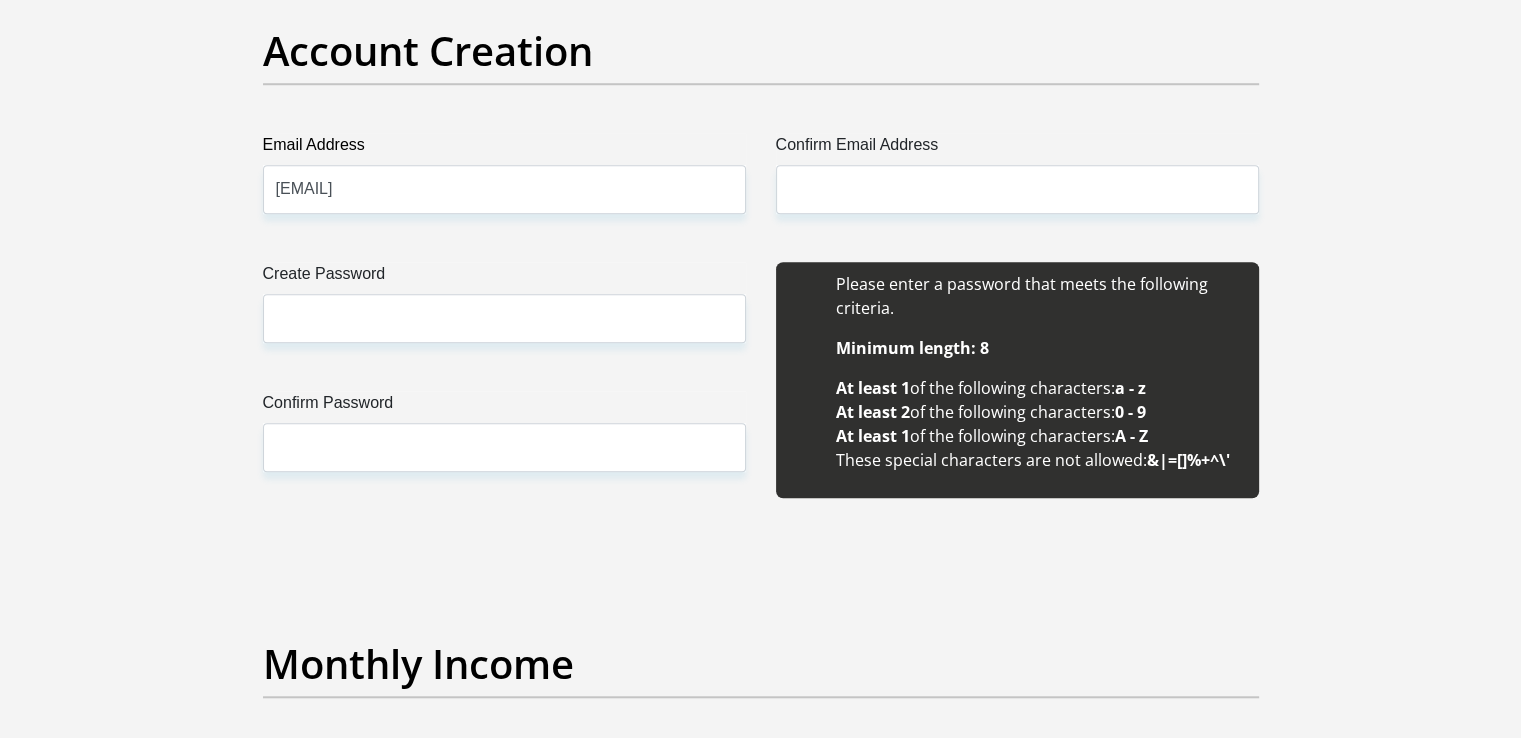 click on "Title
Mr
Ms
Mrs
Dr
Other
First Name
[FIRST_NAME]
Surname
[LAST_NAME]
ID Number
[ID_NUMBER]
Please input valid ID number
Race
Black
Coloured
Indian
White
Other
Contact Number
[PHONE]
Please input valid contact number
Nationality
South Africa
Afghanistan
Aland Islands  Albania  Algeria" at bounding box center (761, 1867) 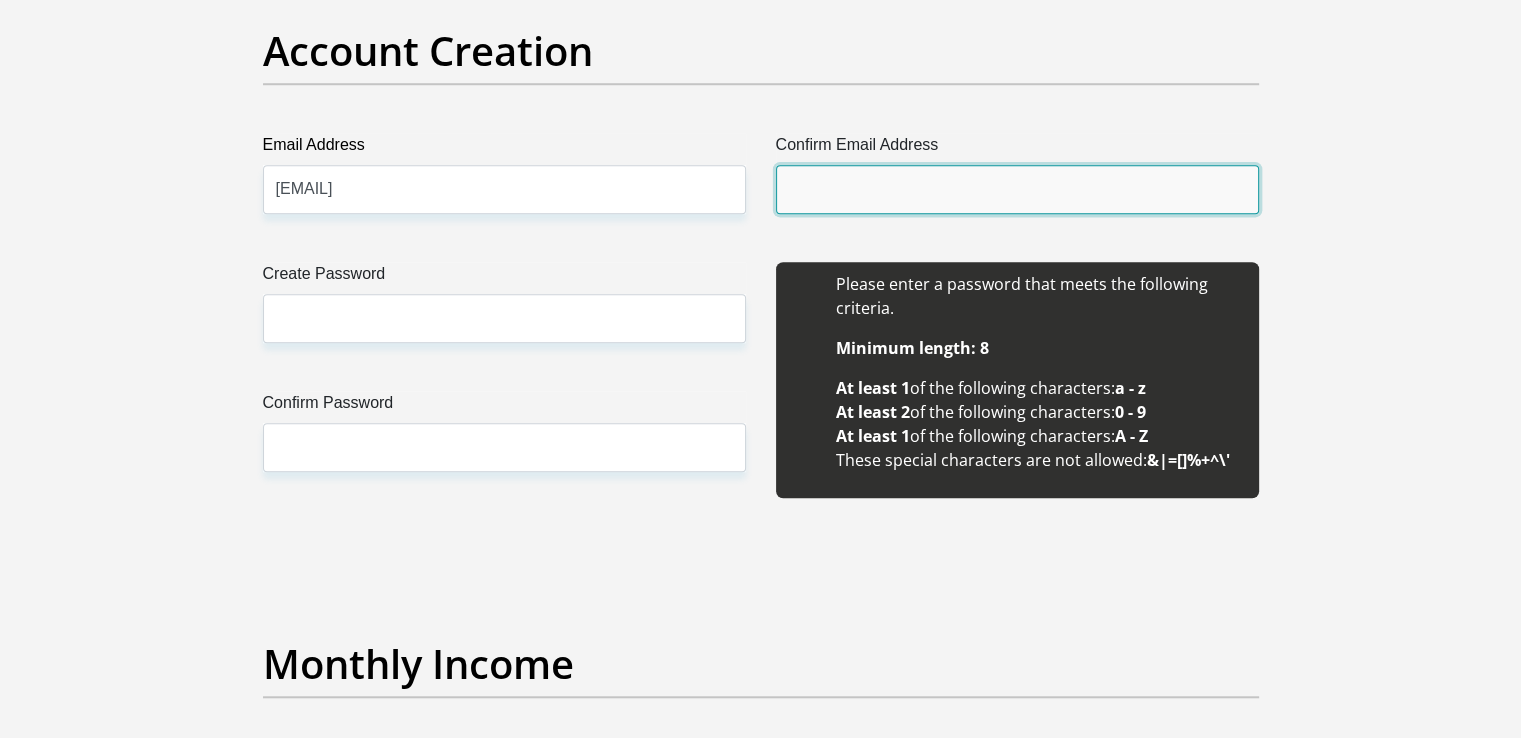 click on "Confirm Email Address" at bounding box center (1017, 189) 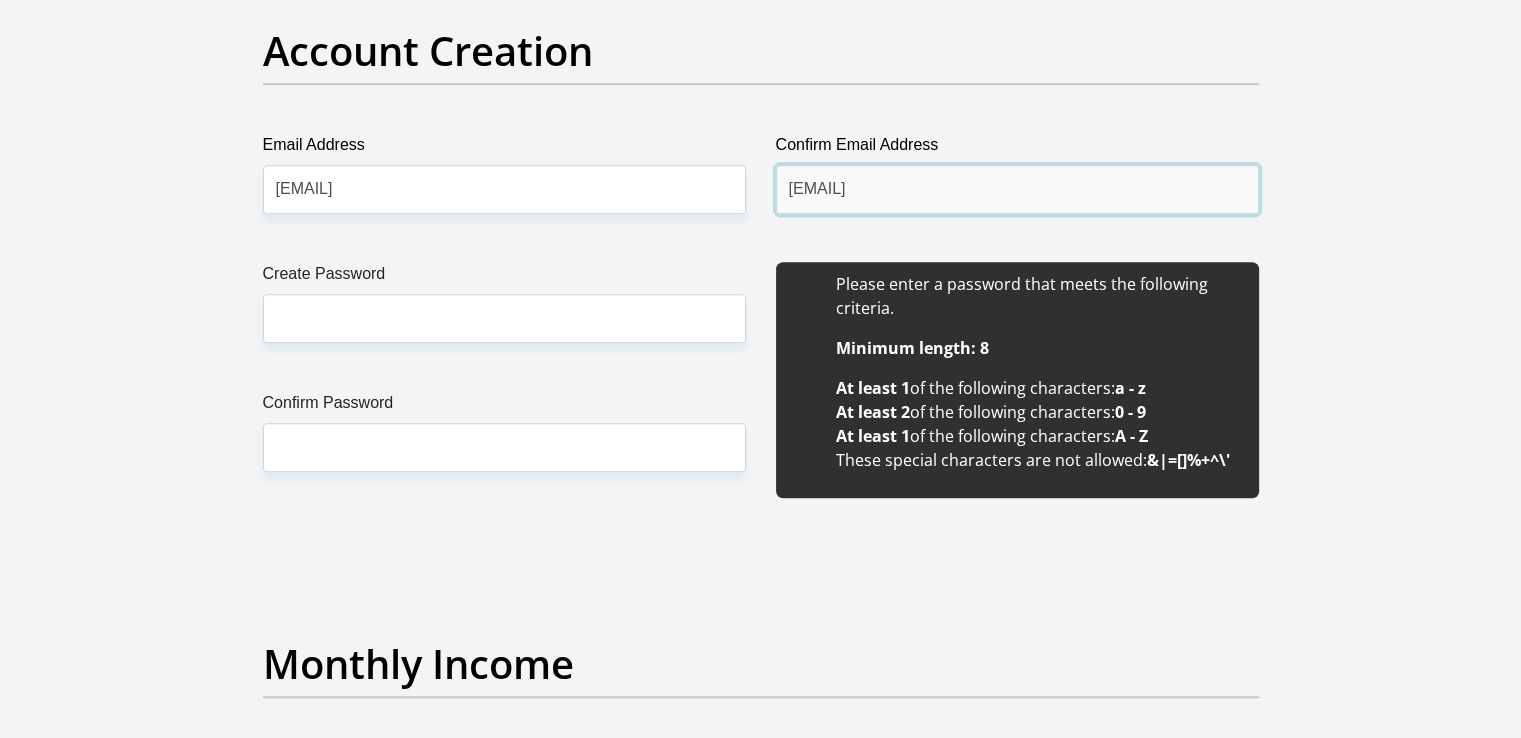 type on "[EMAIL]" 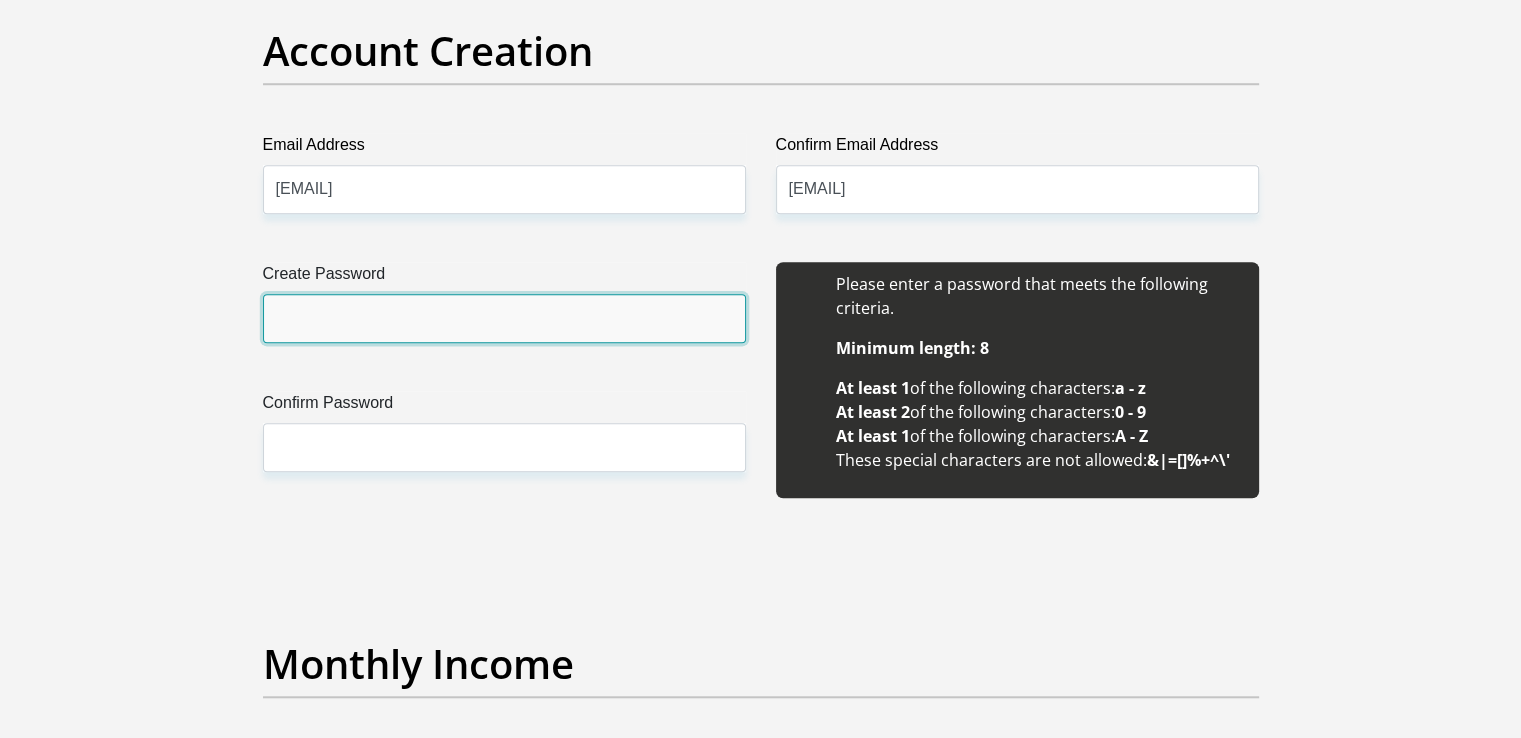 click on "Create Password" at bounding box center (504, 318) 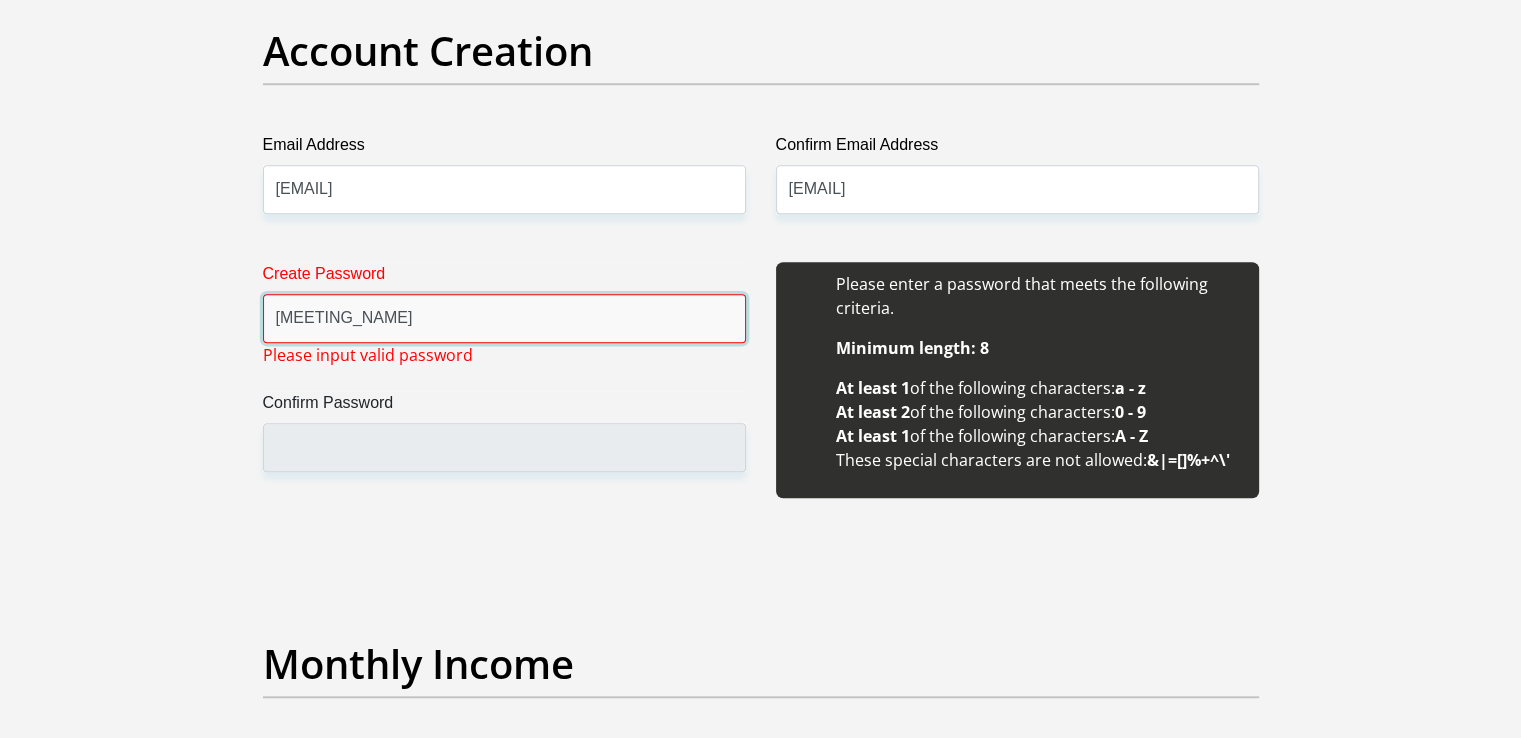 click on "[MEETING_NAME]" at bounding box center [504, 318] 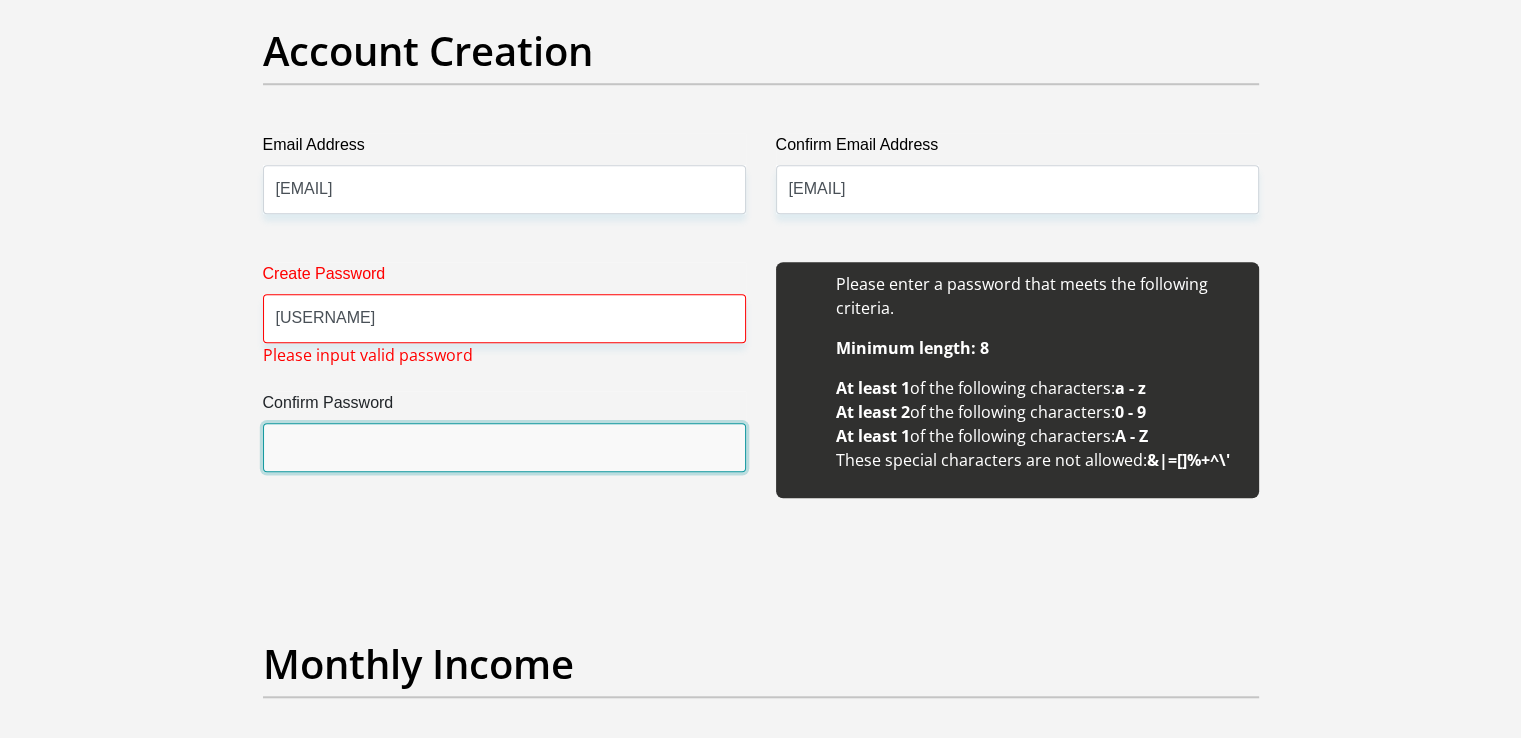 click on "Confirm Password" at bounding box center (504, 447) 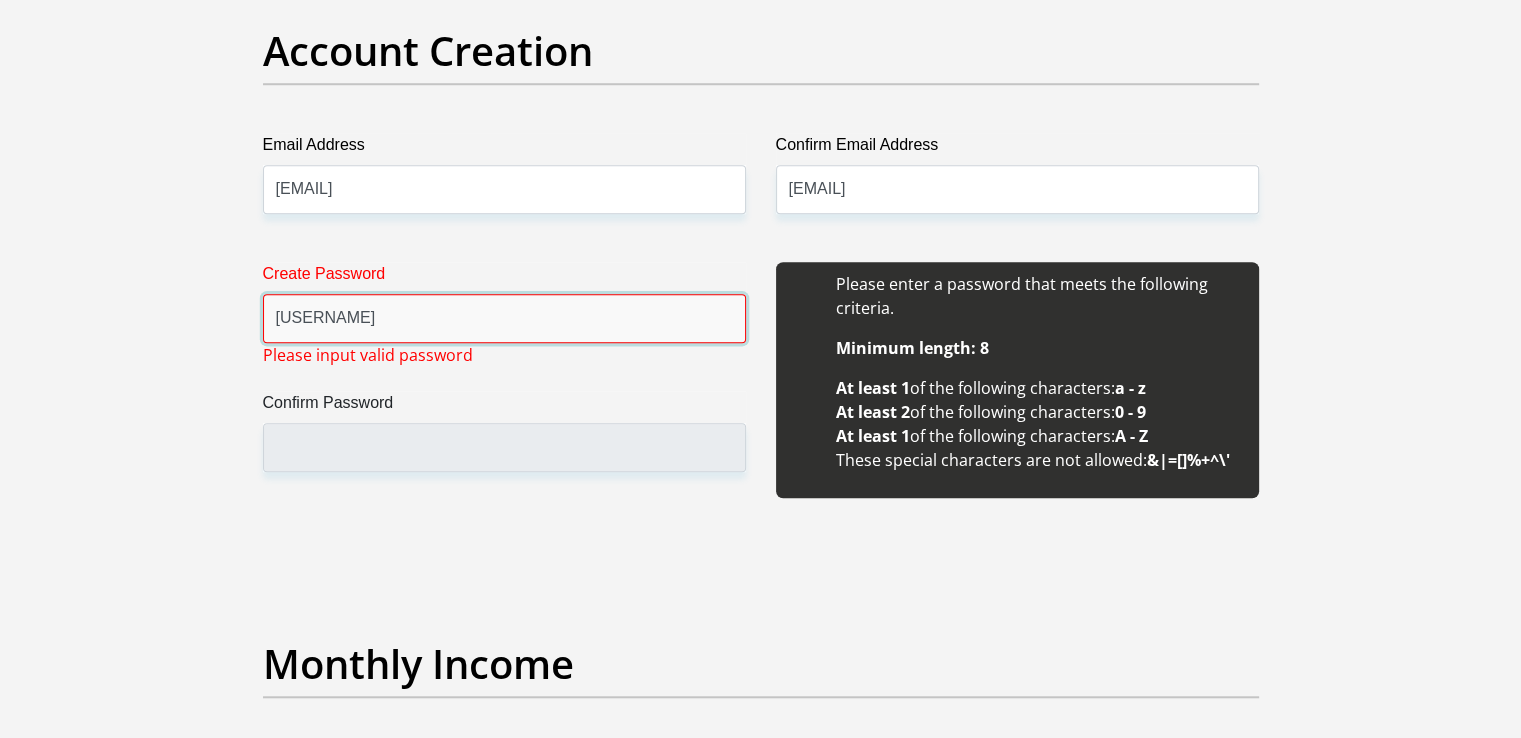 click on "[USERNAME]" at bounding box center [504, 318] 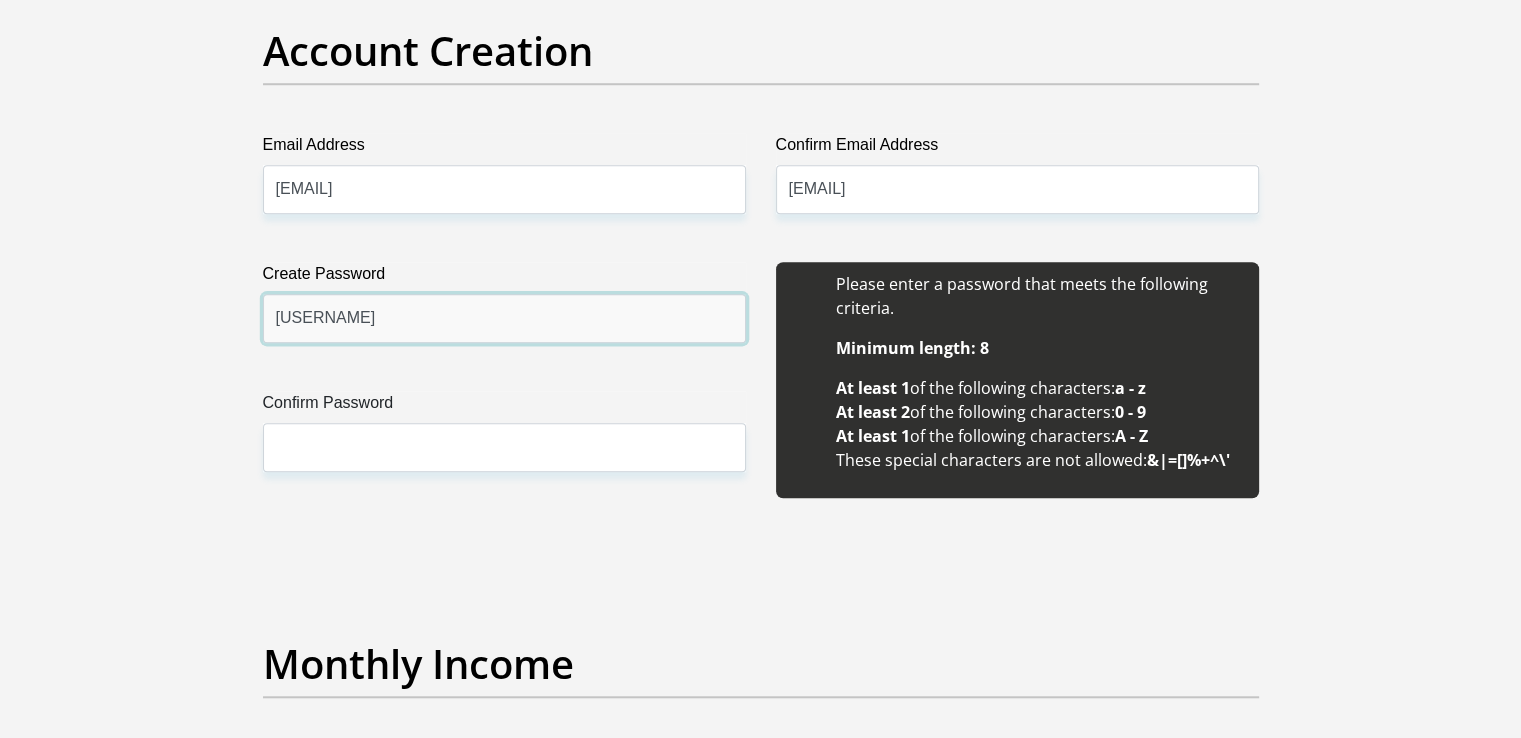 type on "[USERNAME]" 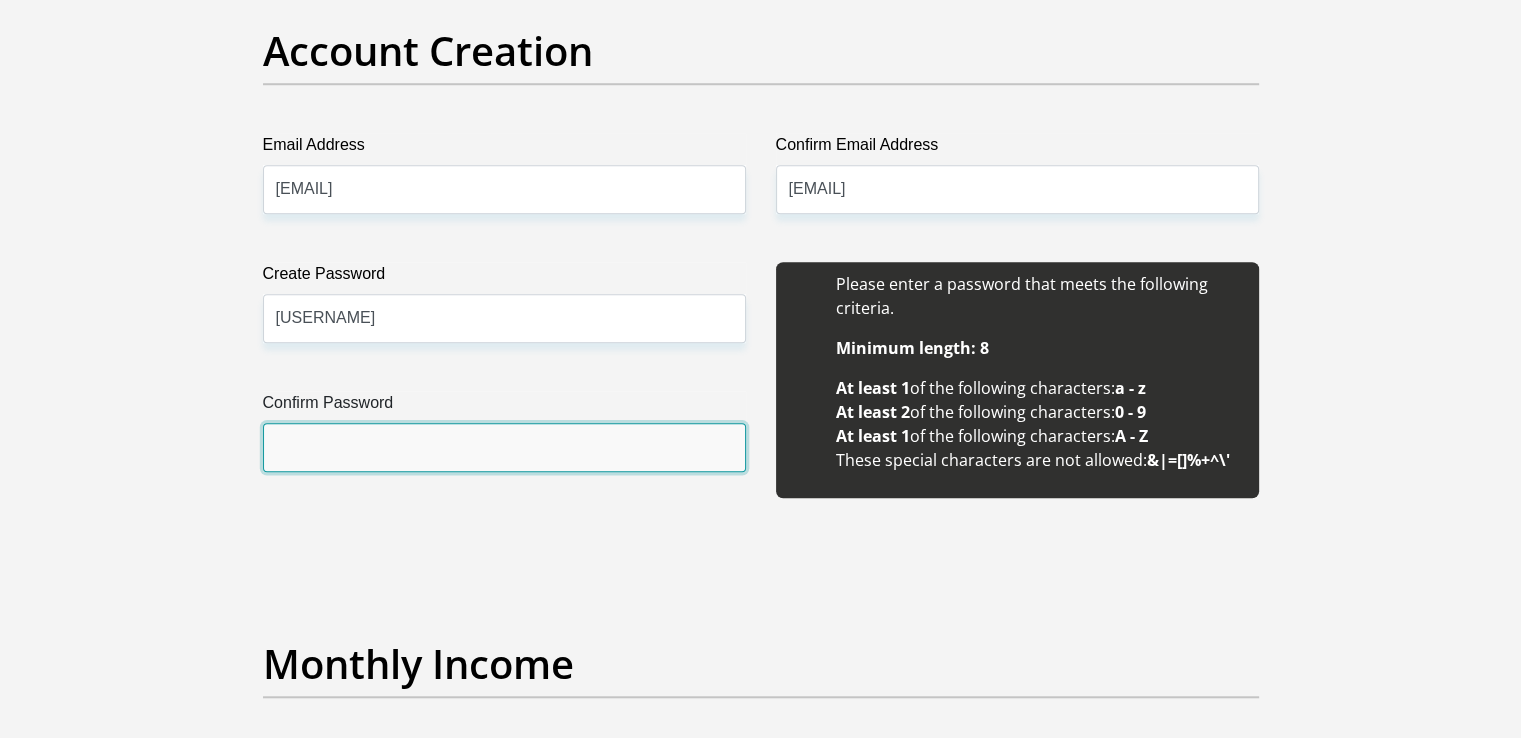 click on "Confirm Password" at bounding box center [504, 447] 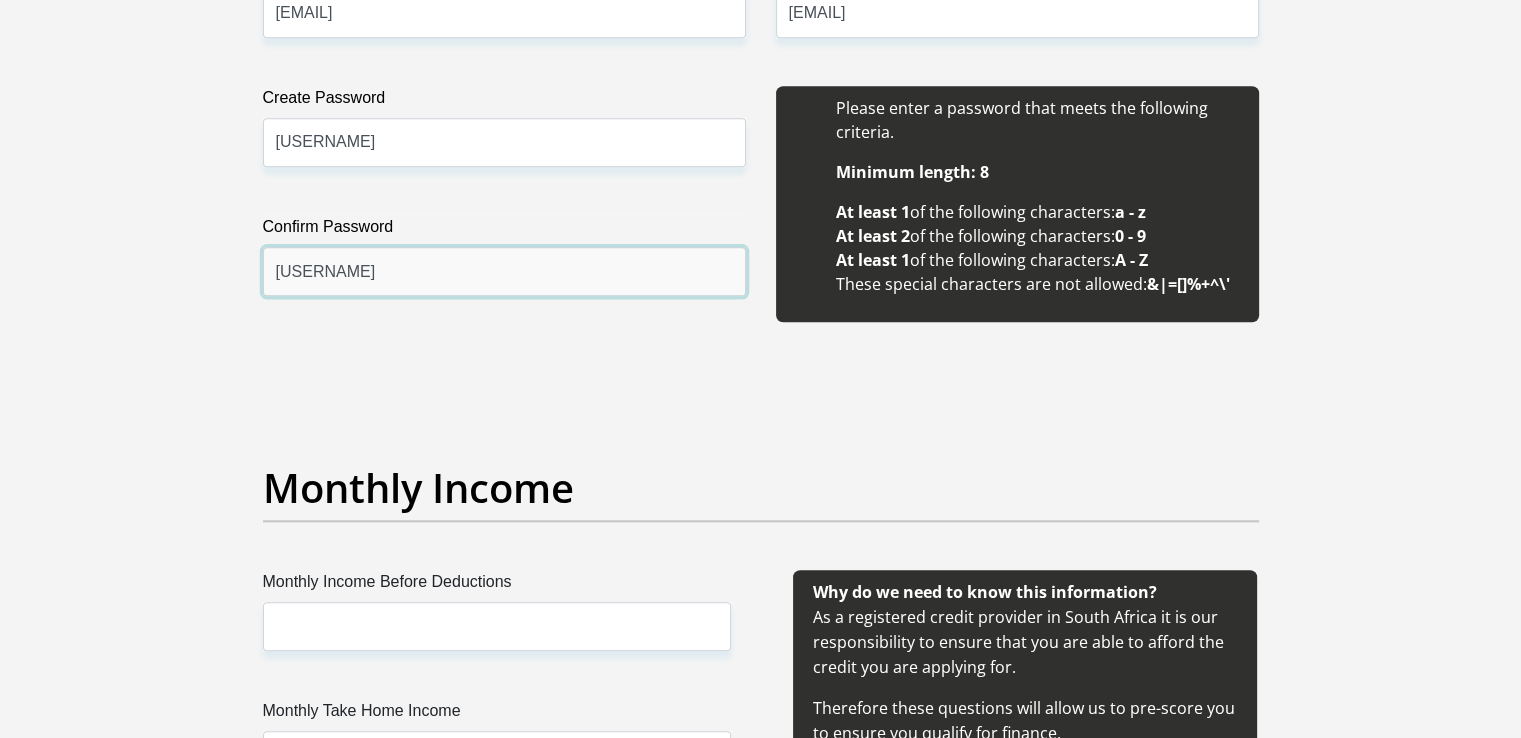scroll, scrollTop: 2100, scrollLeft: 0, axis: vertical 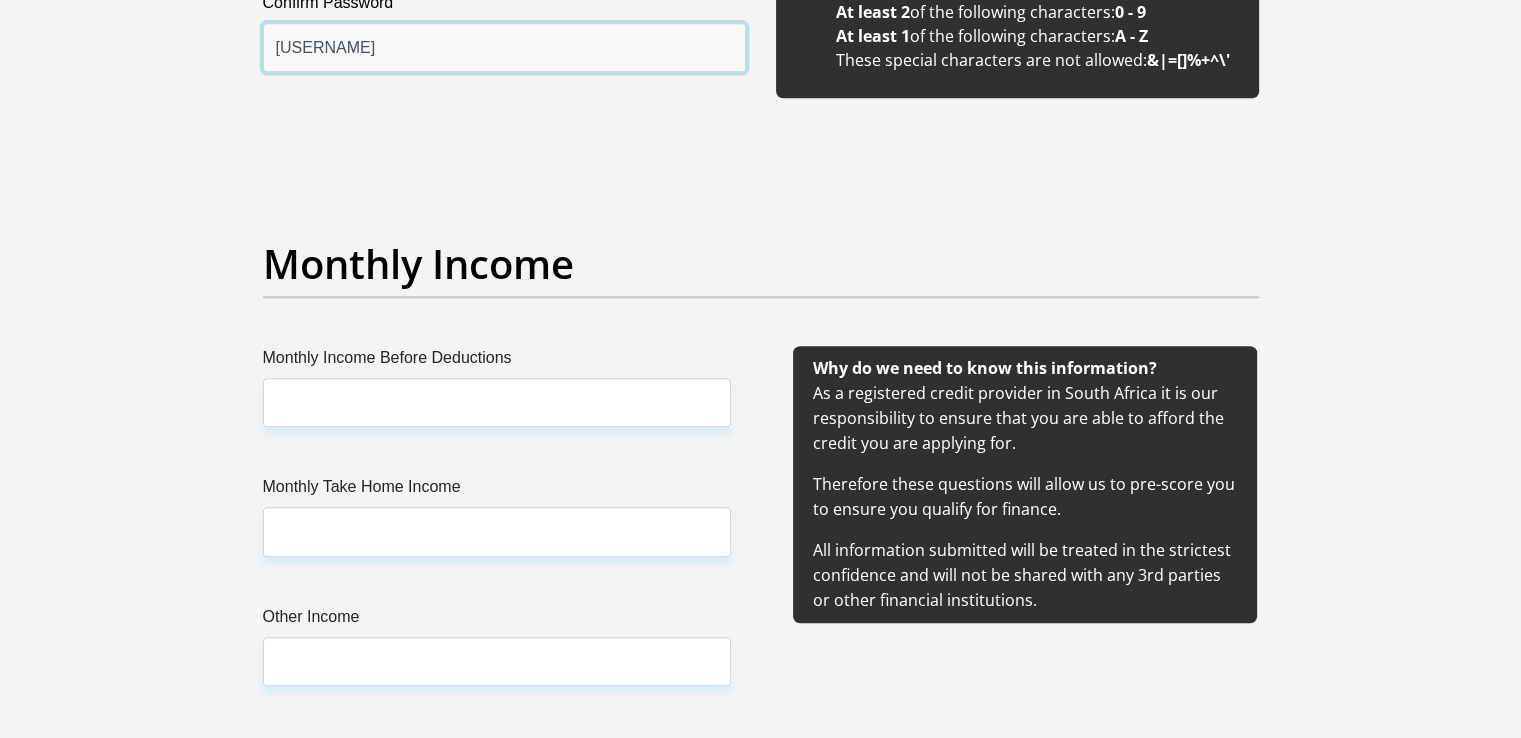 type on "[USERNAME]" 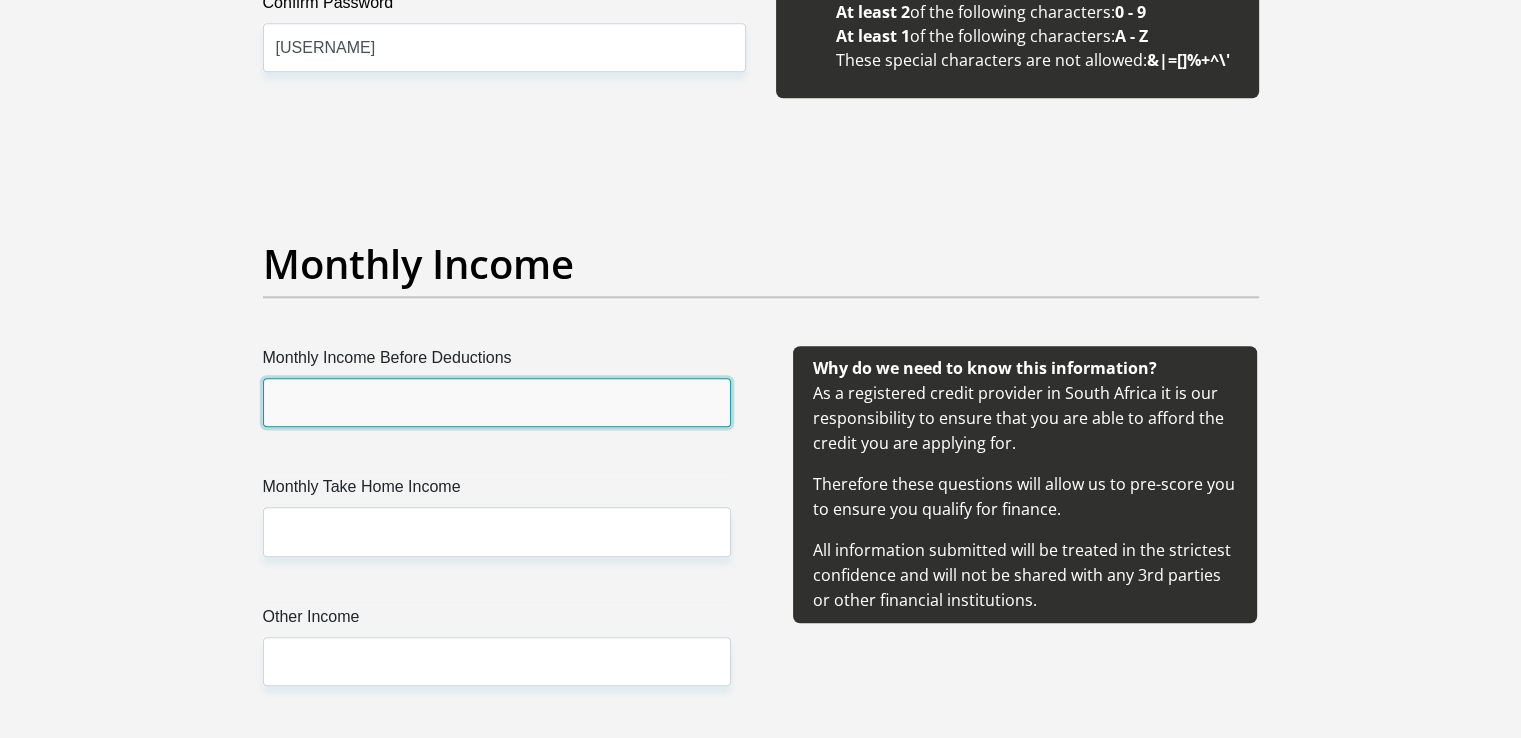 click on "Monthly Income Before Deductions" at bounding box center (497, 402) 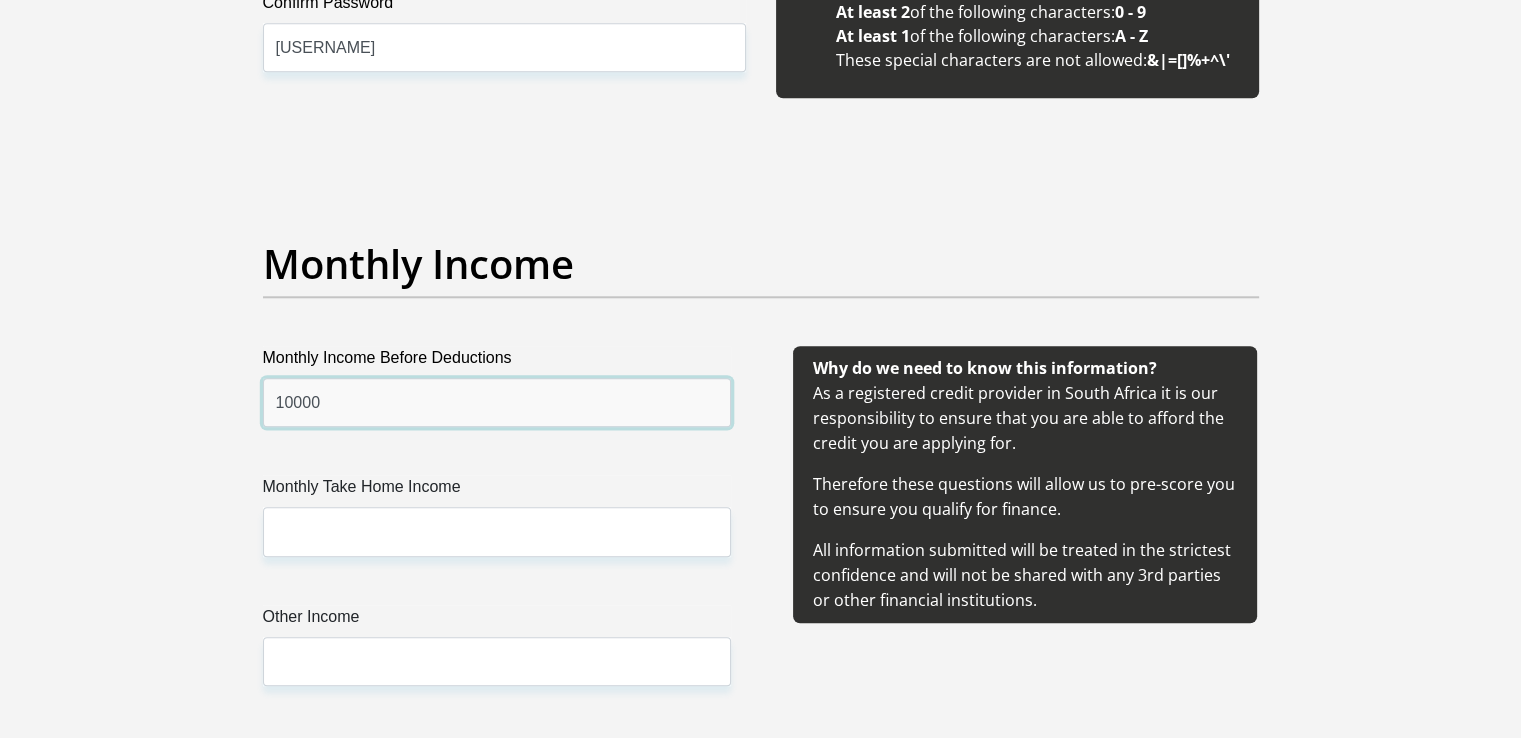 type on "10000" 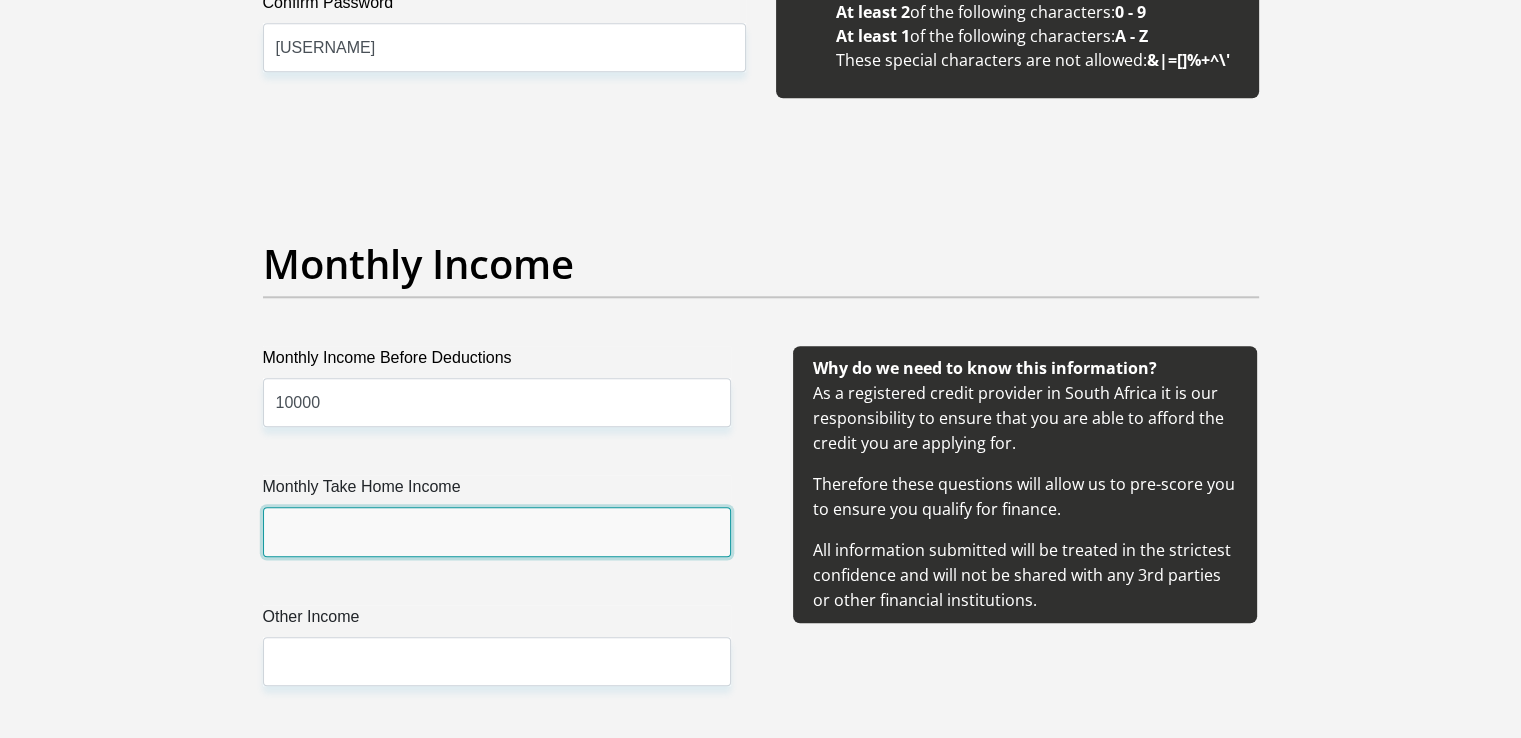 click on "Monthly Take Home Income" at bounding box center (497, 531) 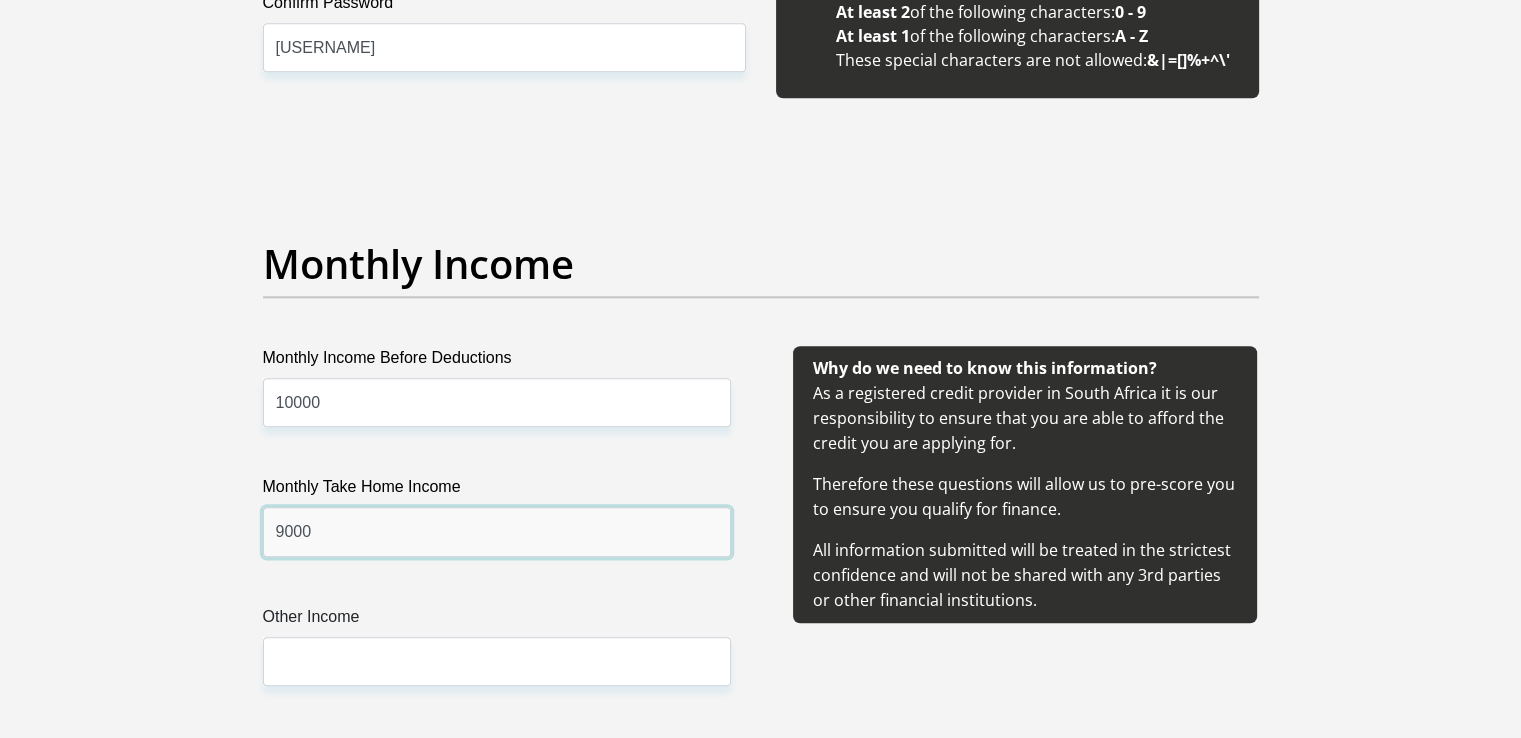 type on "9000" 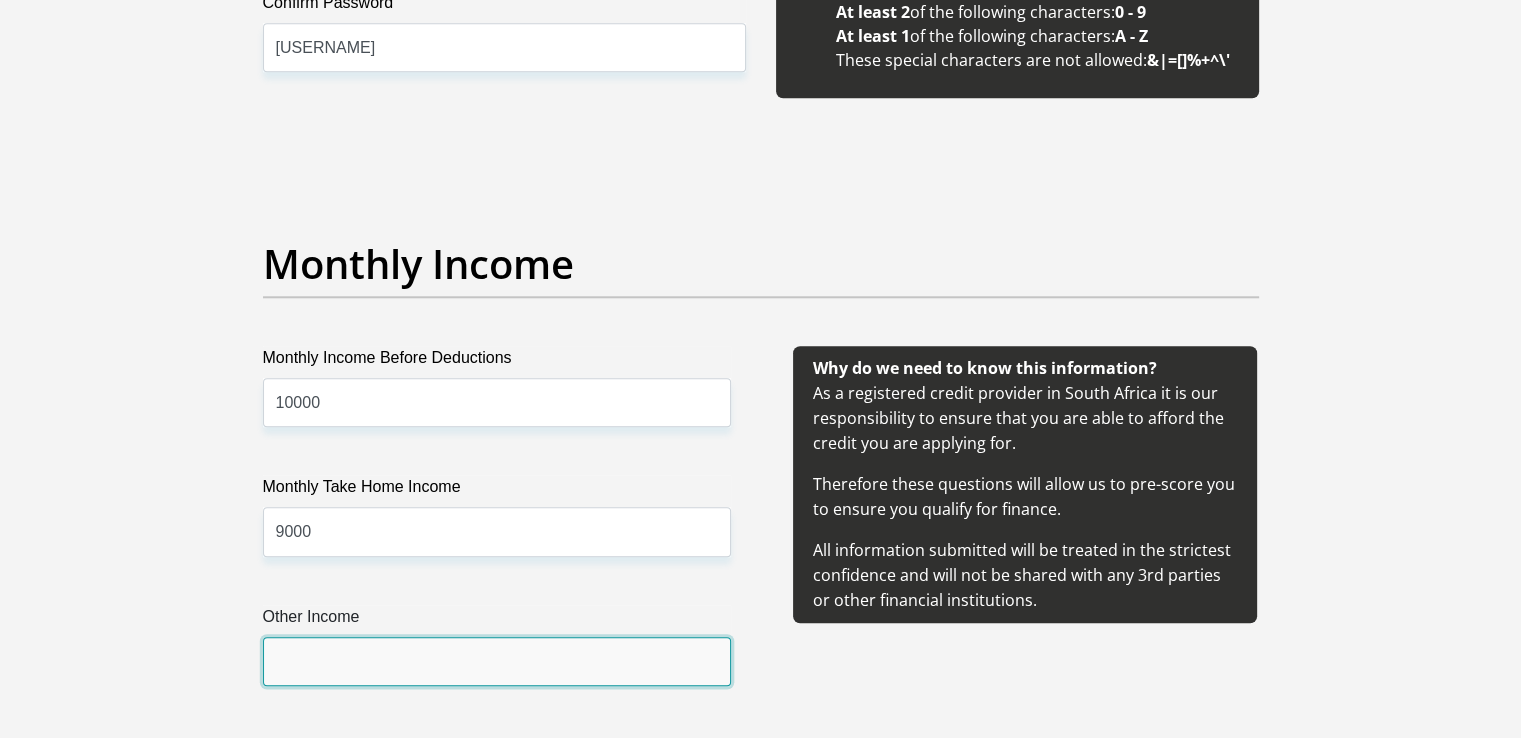 click on "Other Income" at bounding box center [497, 661] 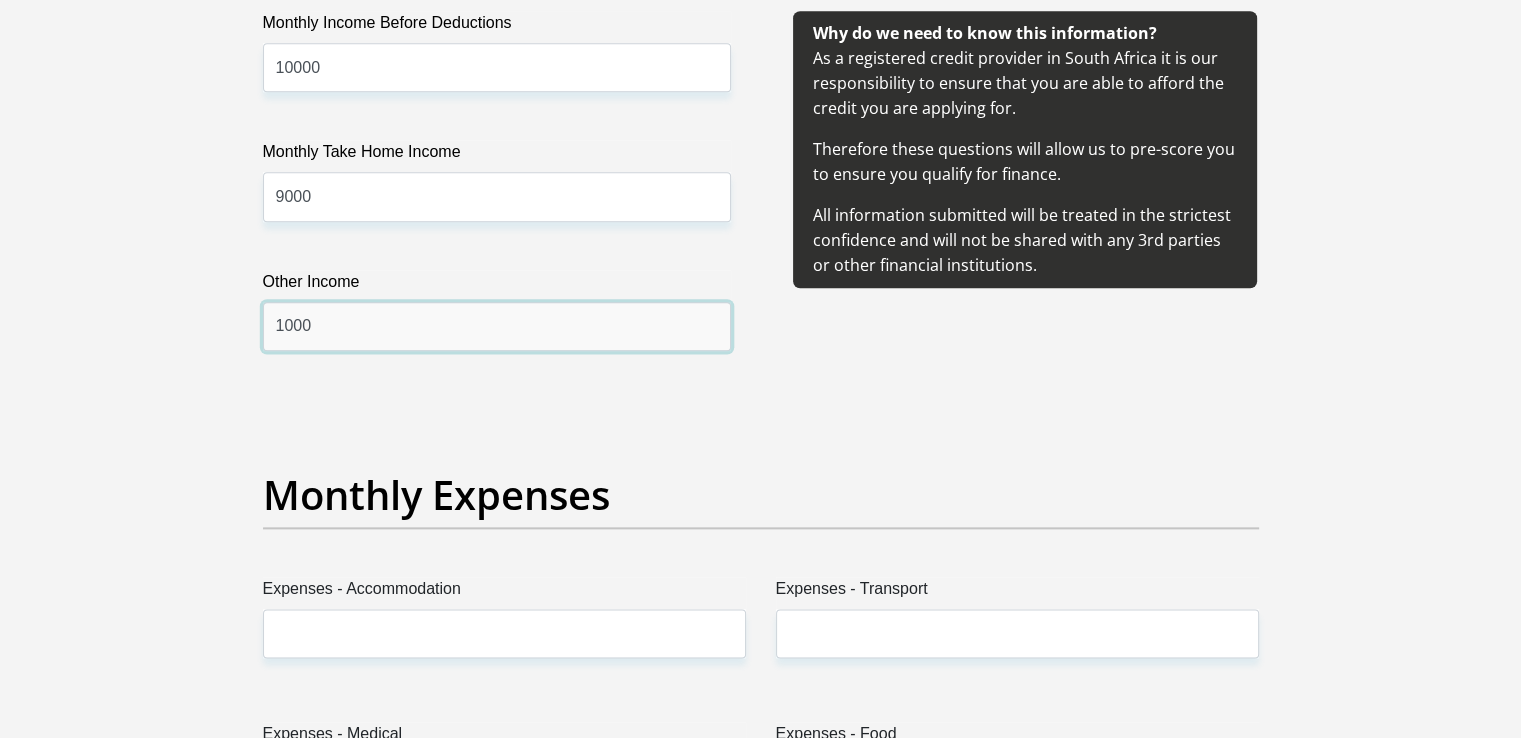 scroll, scrollTop: 2500, scrollLeft: 0, axis: vertical 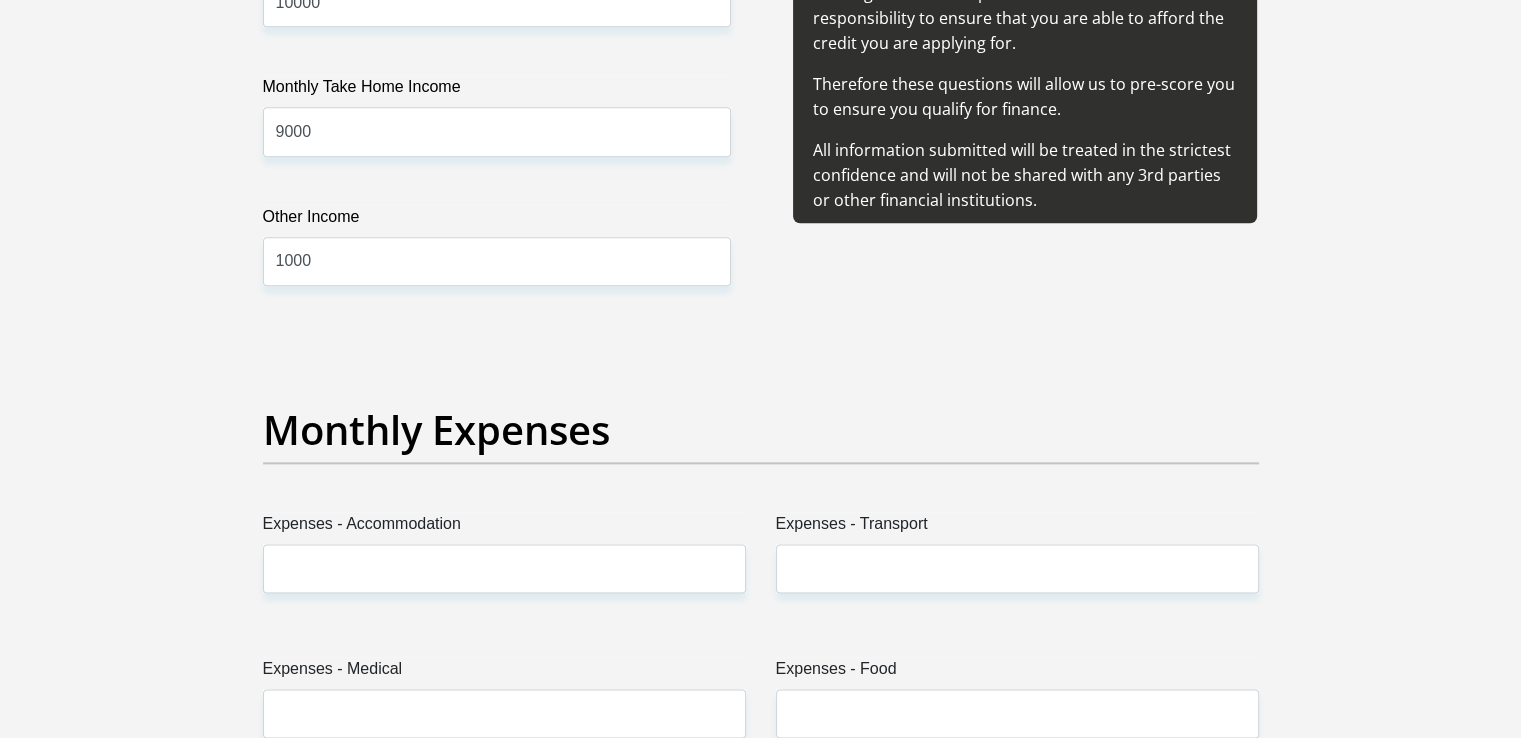 click on "Expenses - Accommodation" at bounding box center [504, 528] 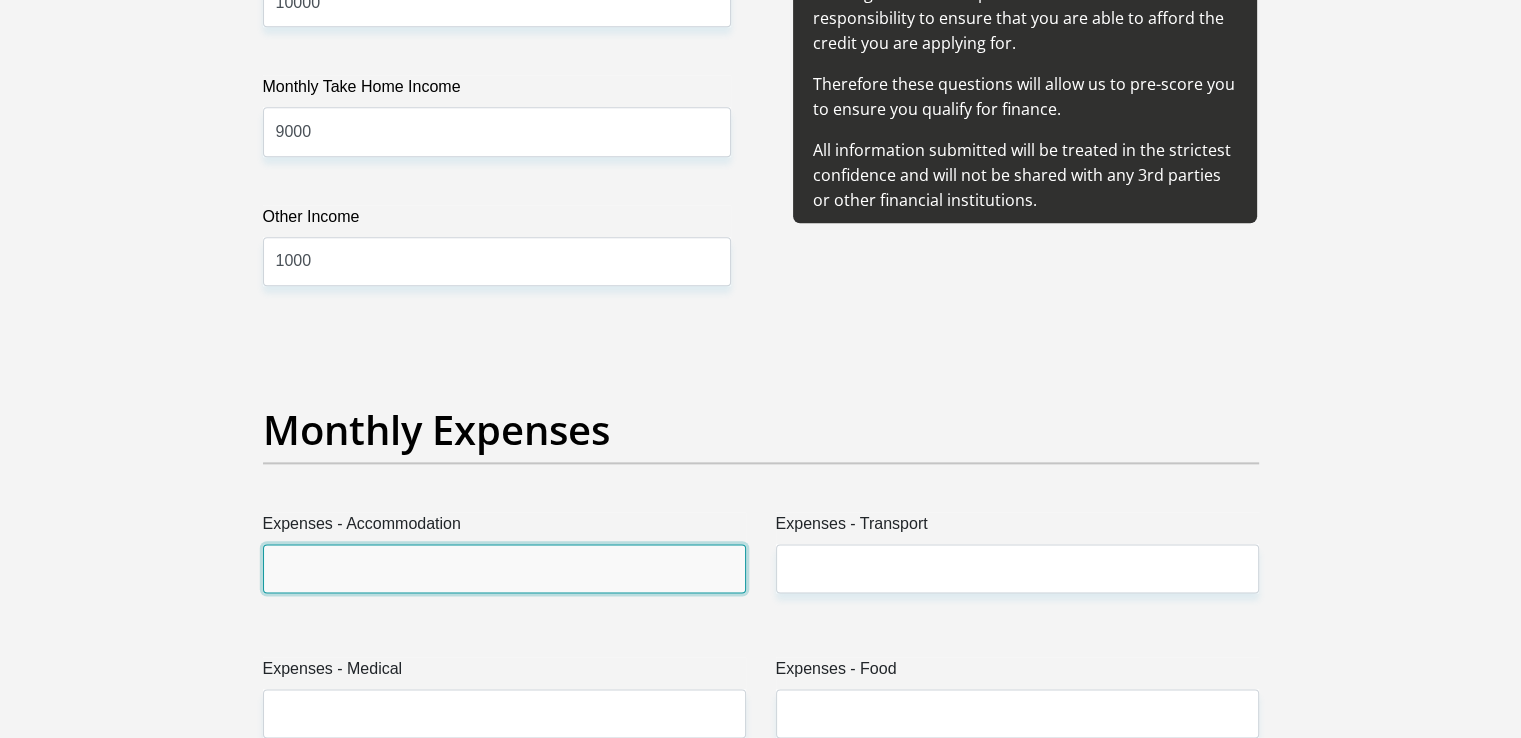 click on "Expenses - Accommodation" at bounding box center [504, 568] 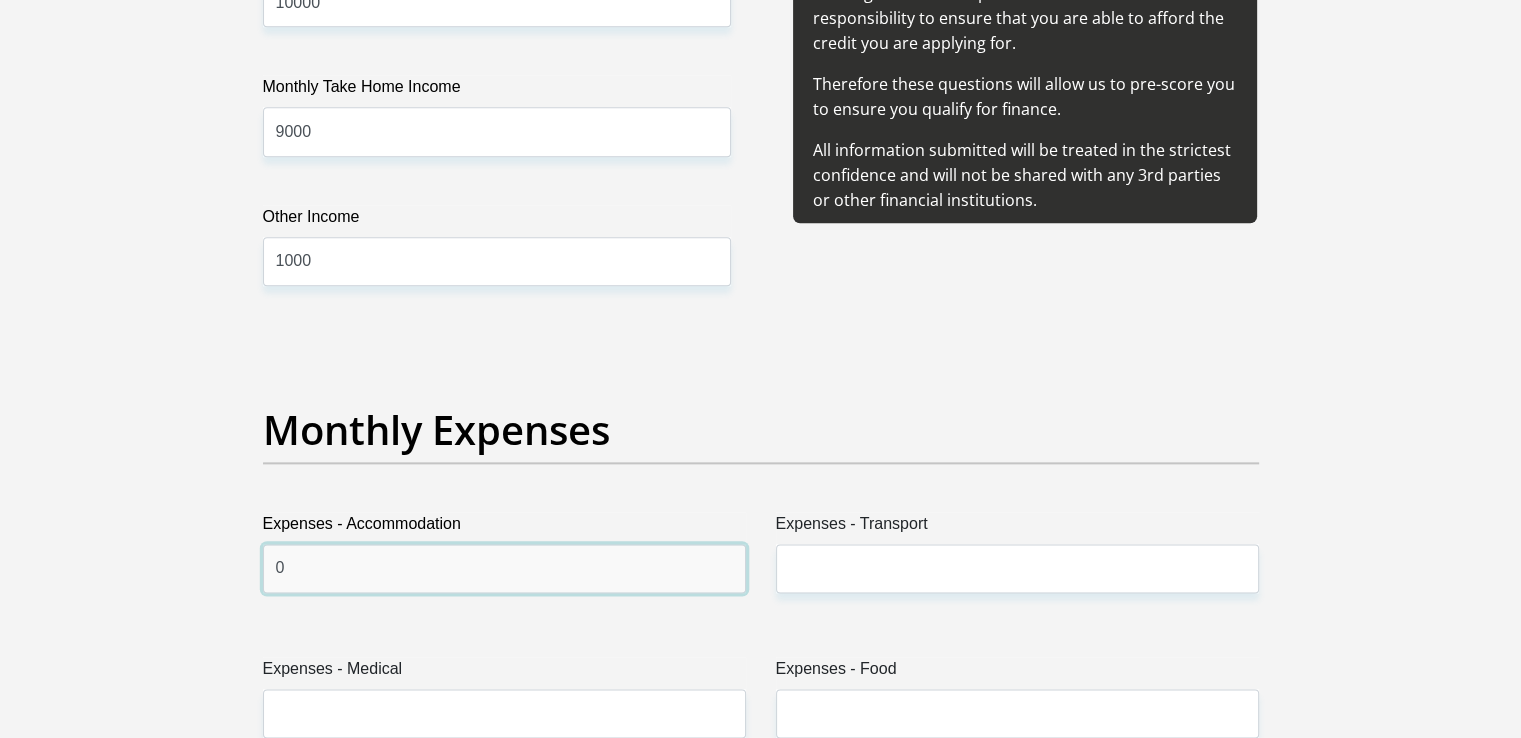 type on "0" 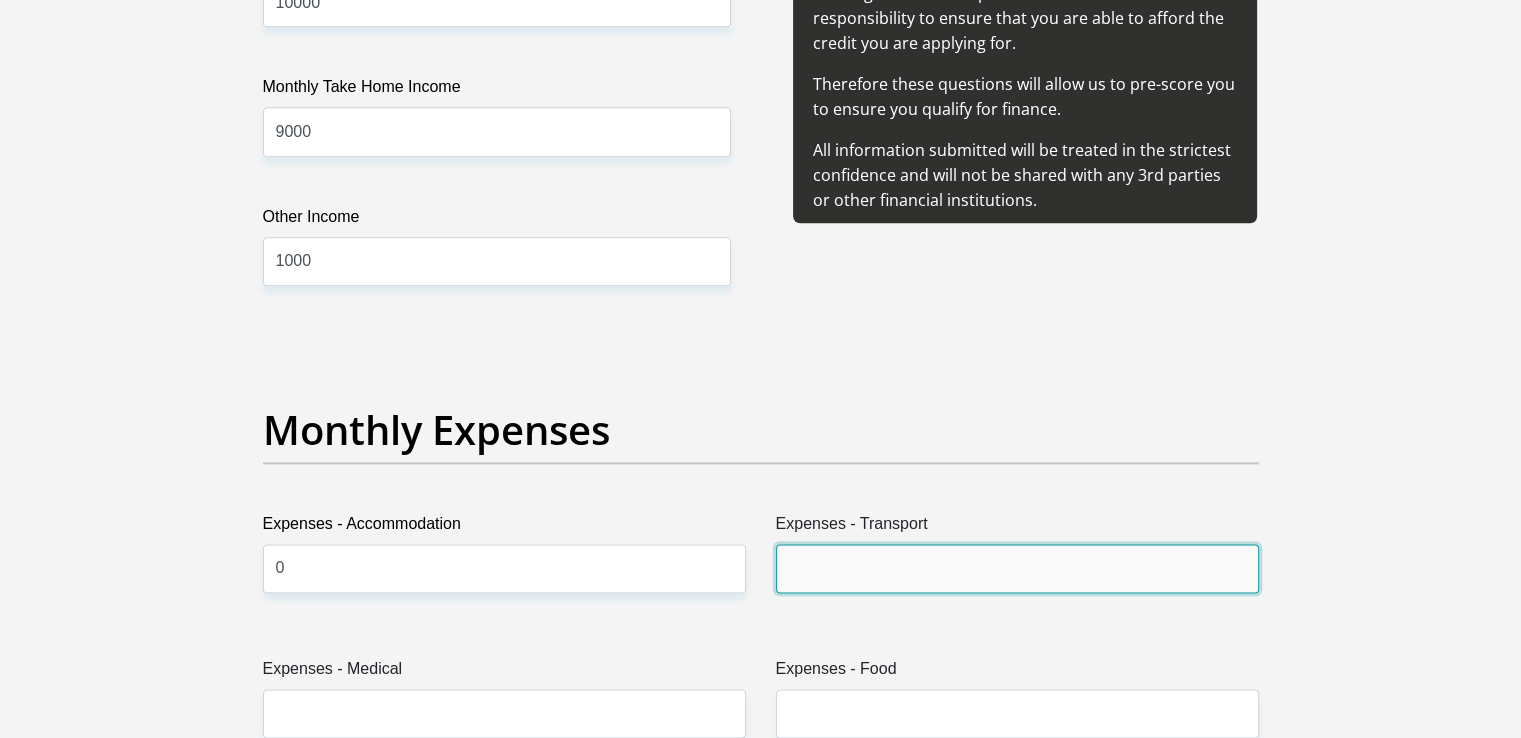 click on "Expenses - Transport" at bounding box center [1017, 568] 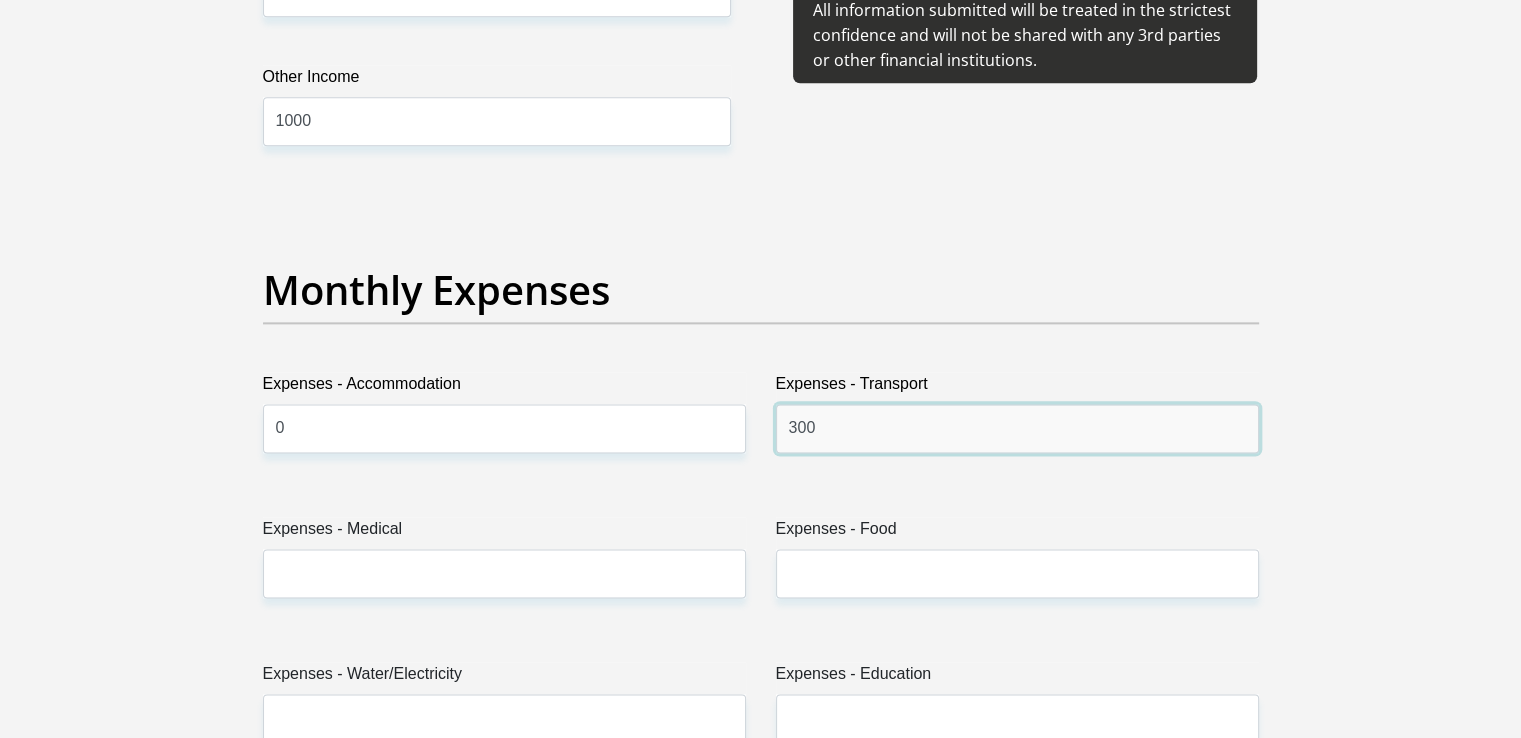 scroll, scrollTop: 3000, scrollLeft: 0, axis: vertical 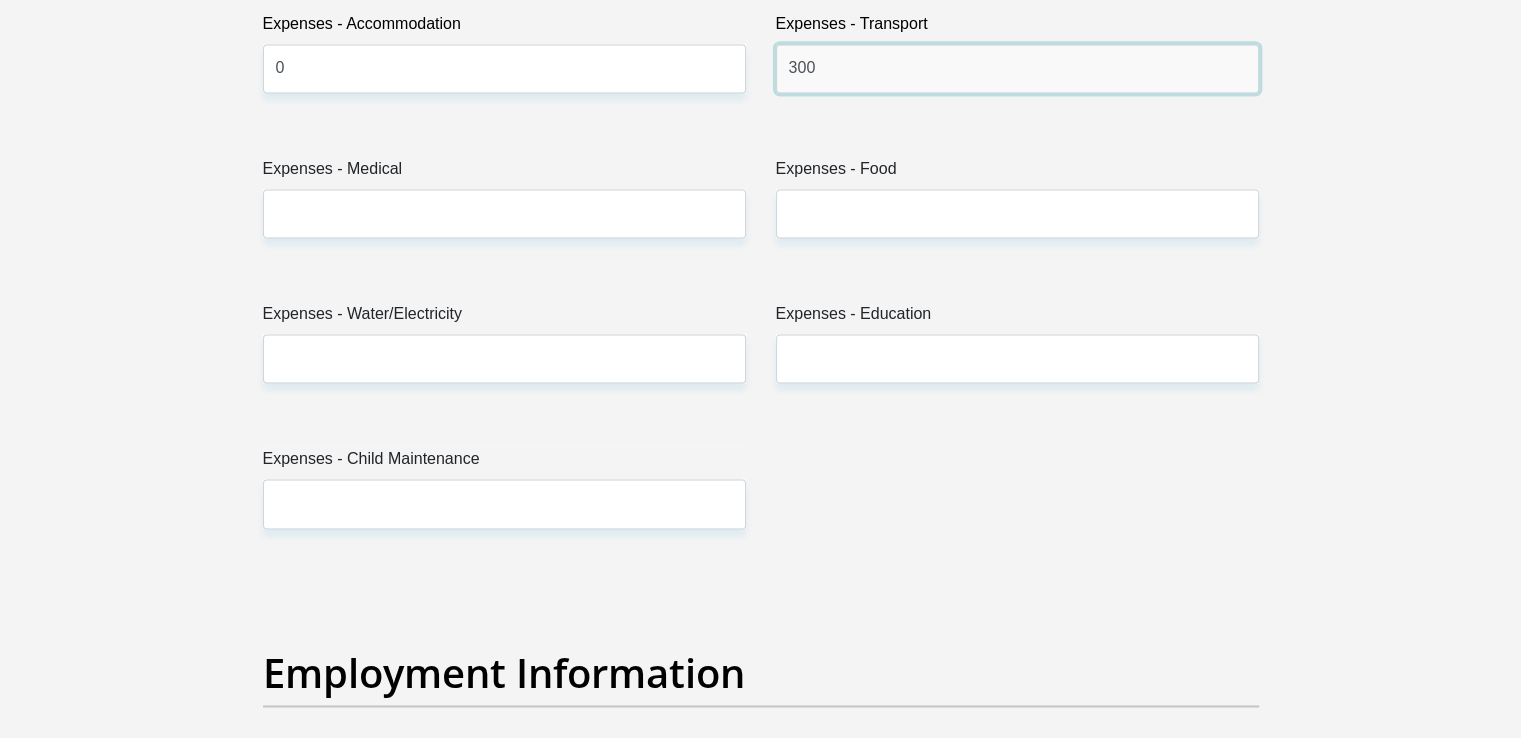 type on "300" 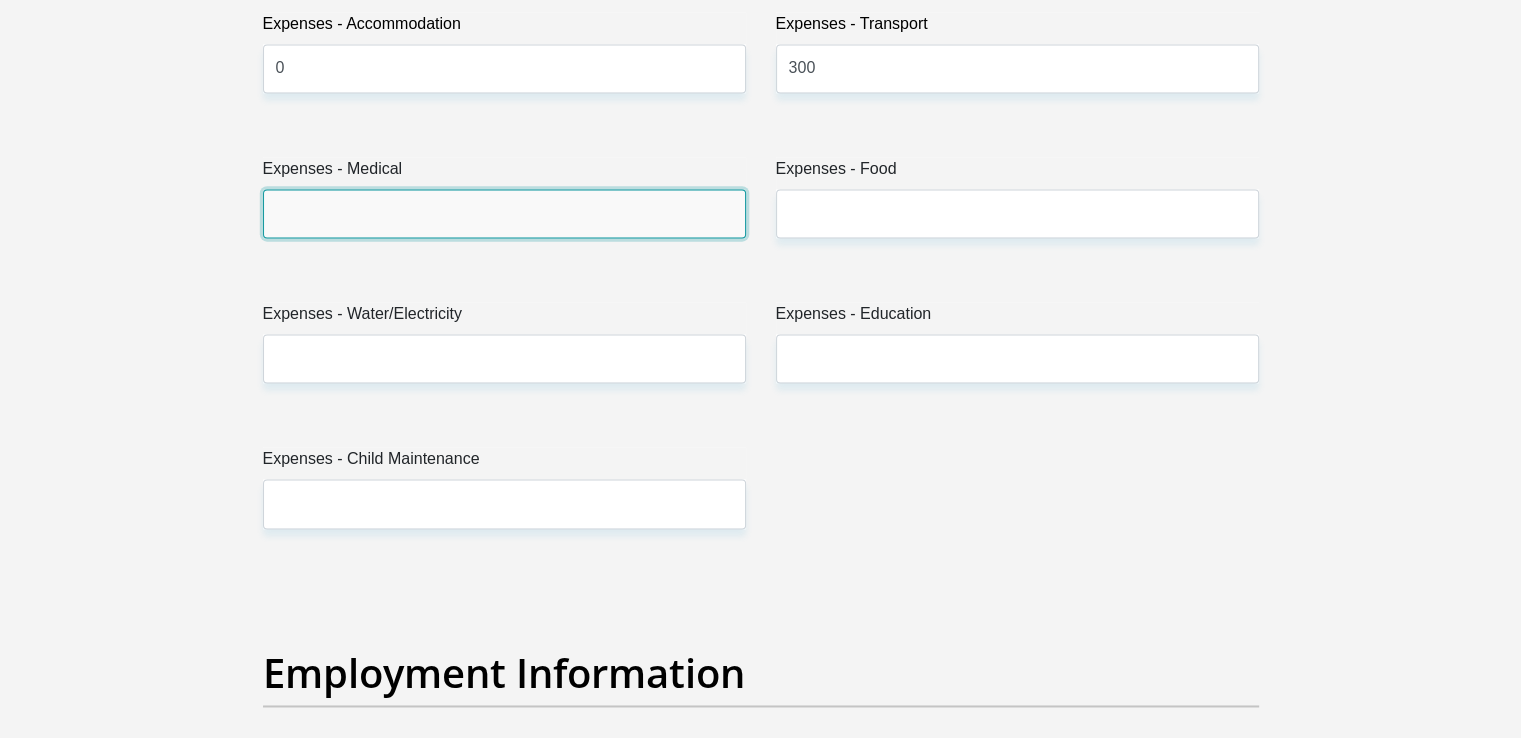 click on "Expenses - Medical" at bounding box center [504, 213] 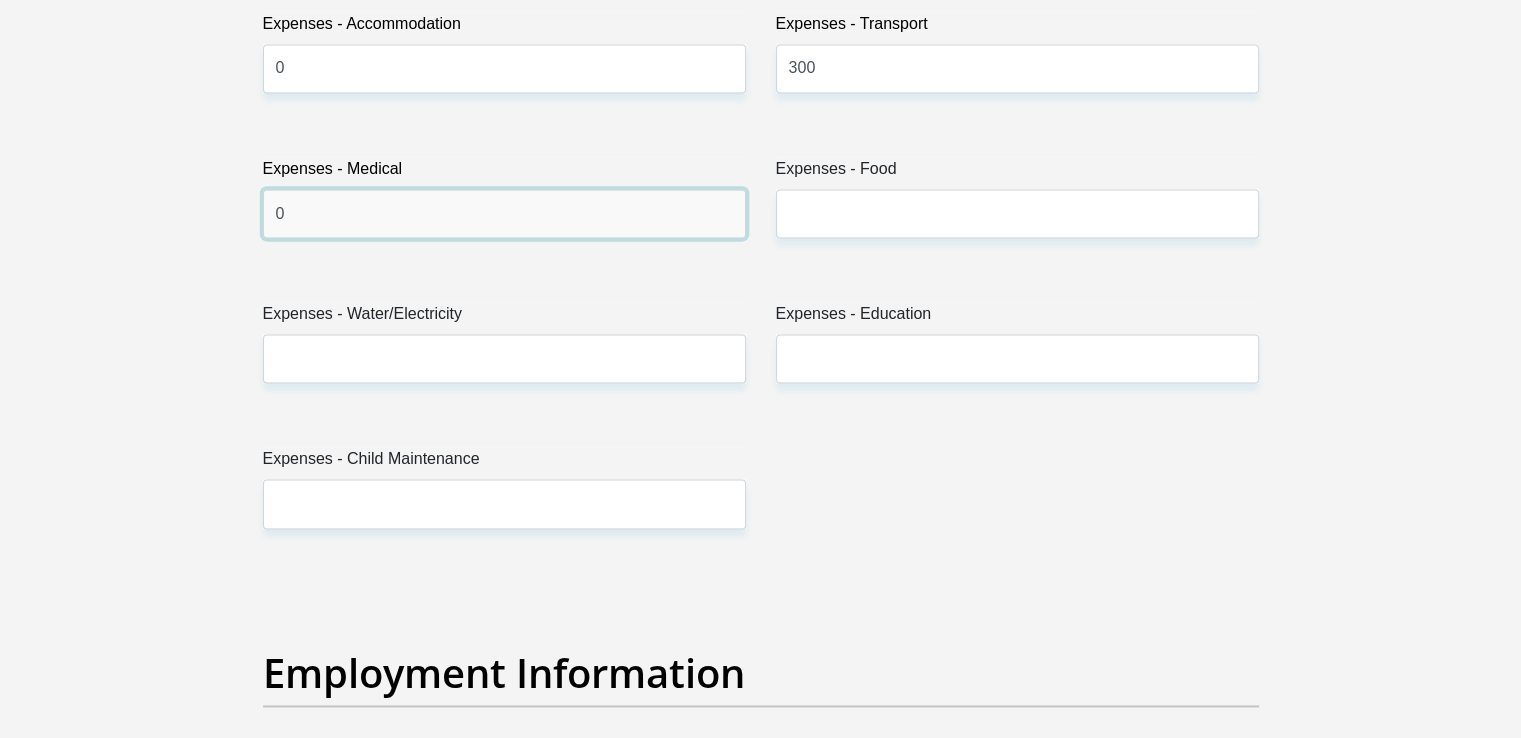 type on "0" 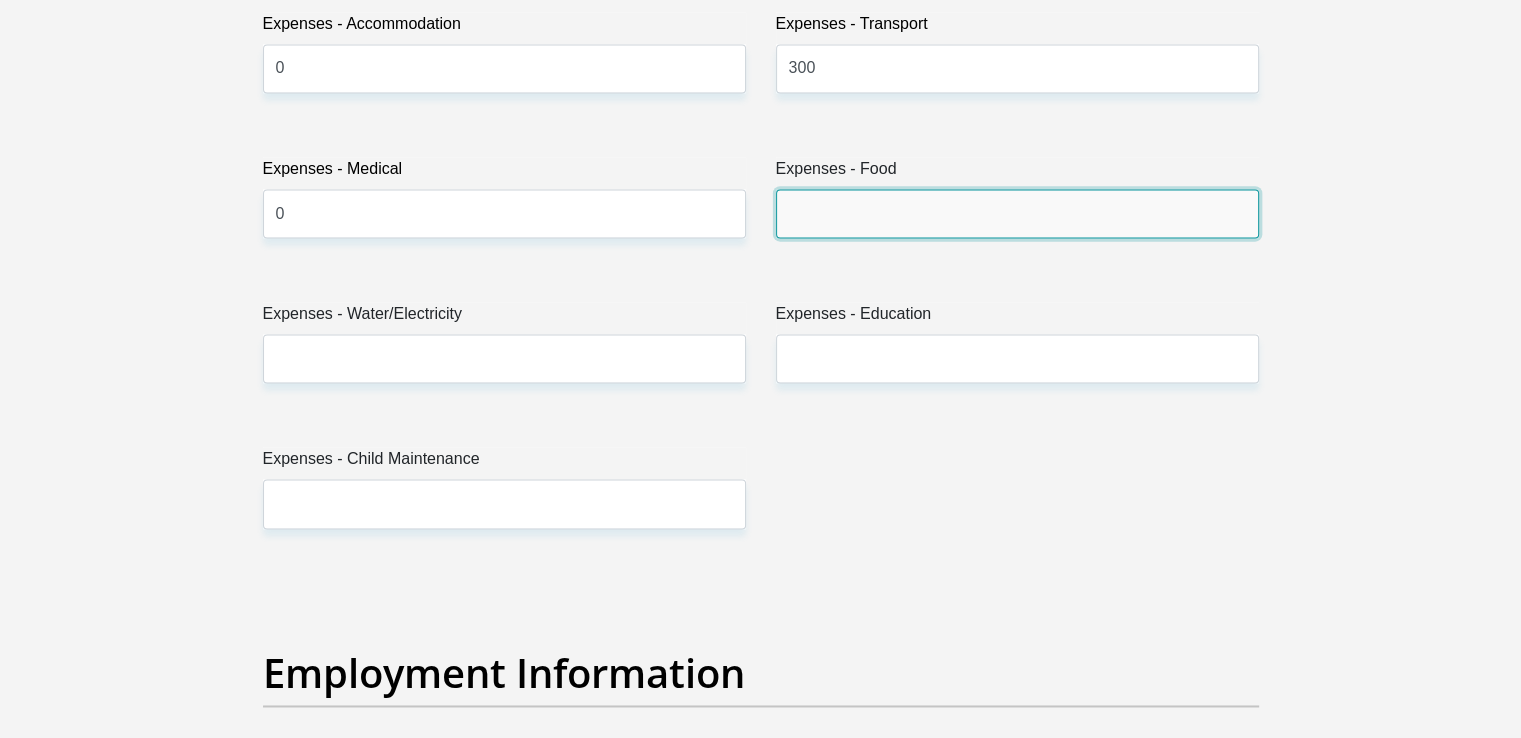 click on "Expenses - Food" at bounding box center (1017, 213) 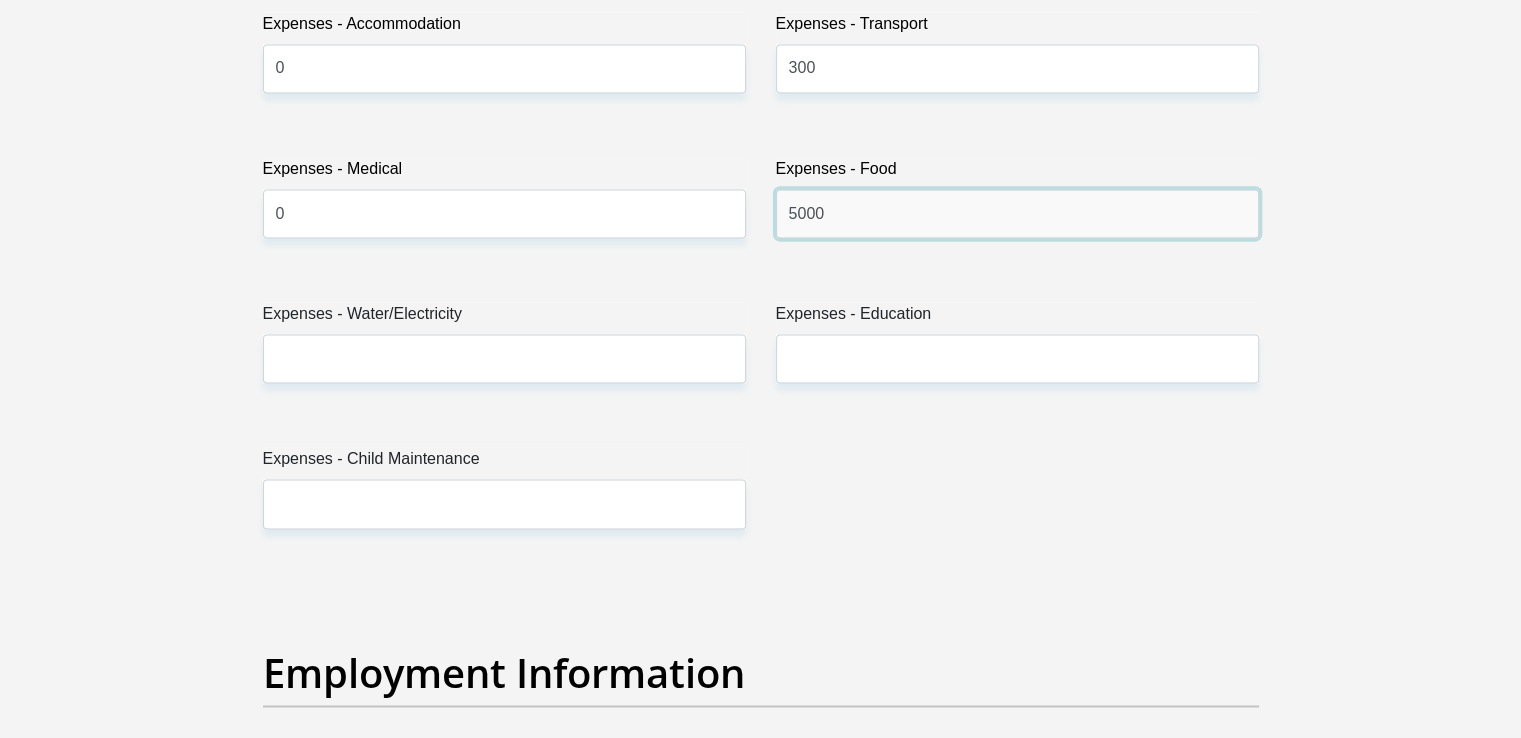 type on "5000" 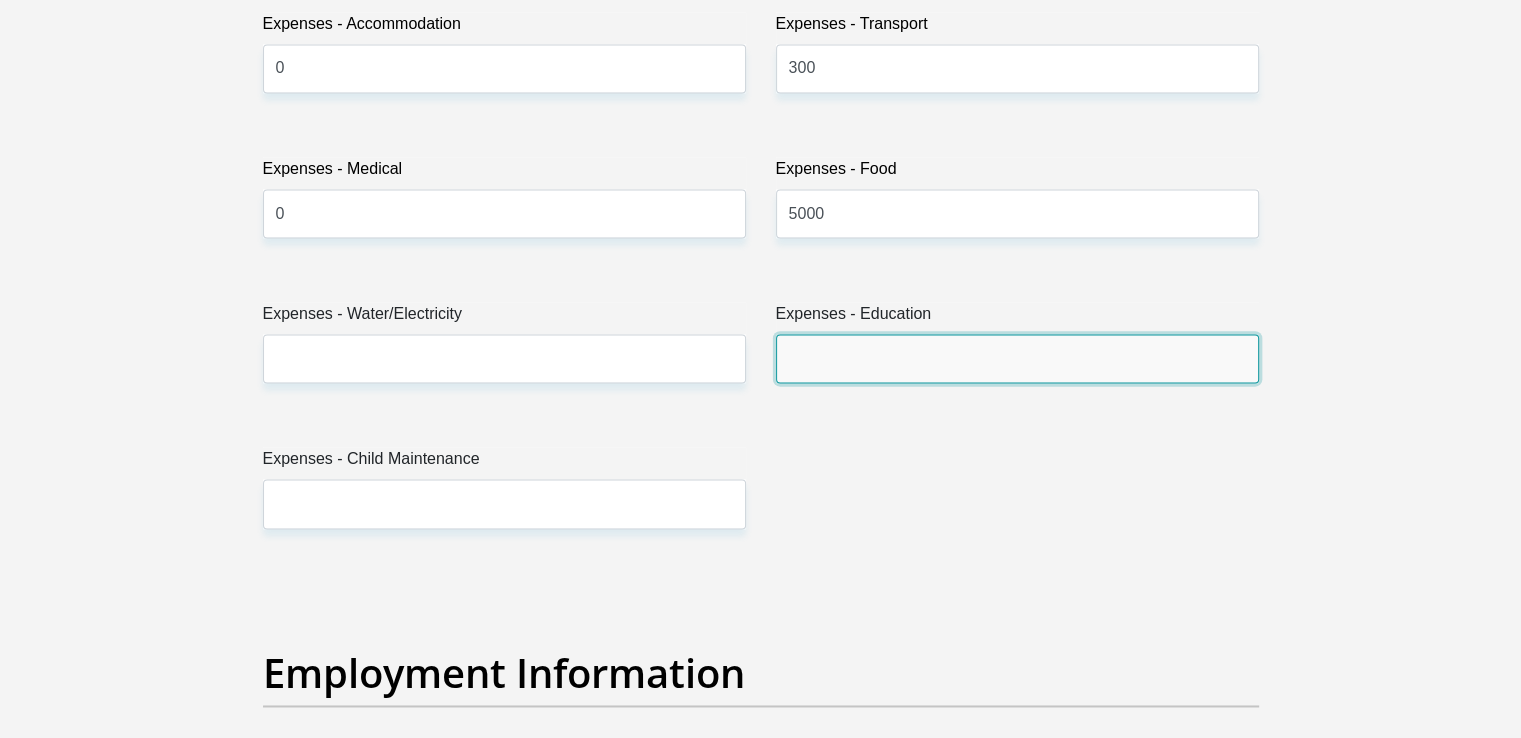 click on "Expenses - Education" at bounding box center (1017, 358) 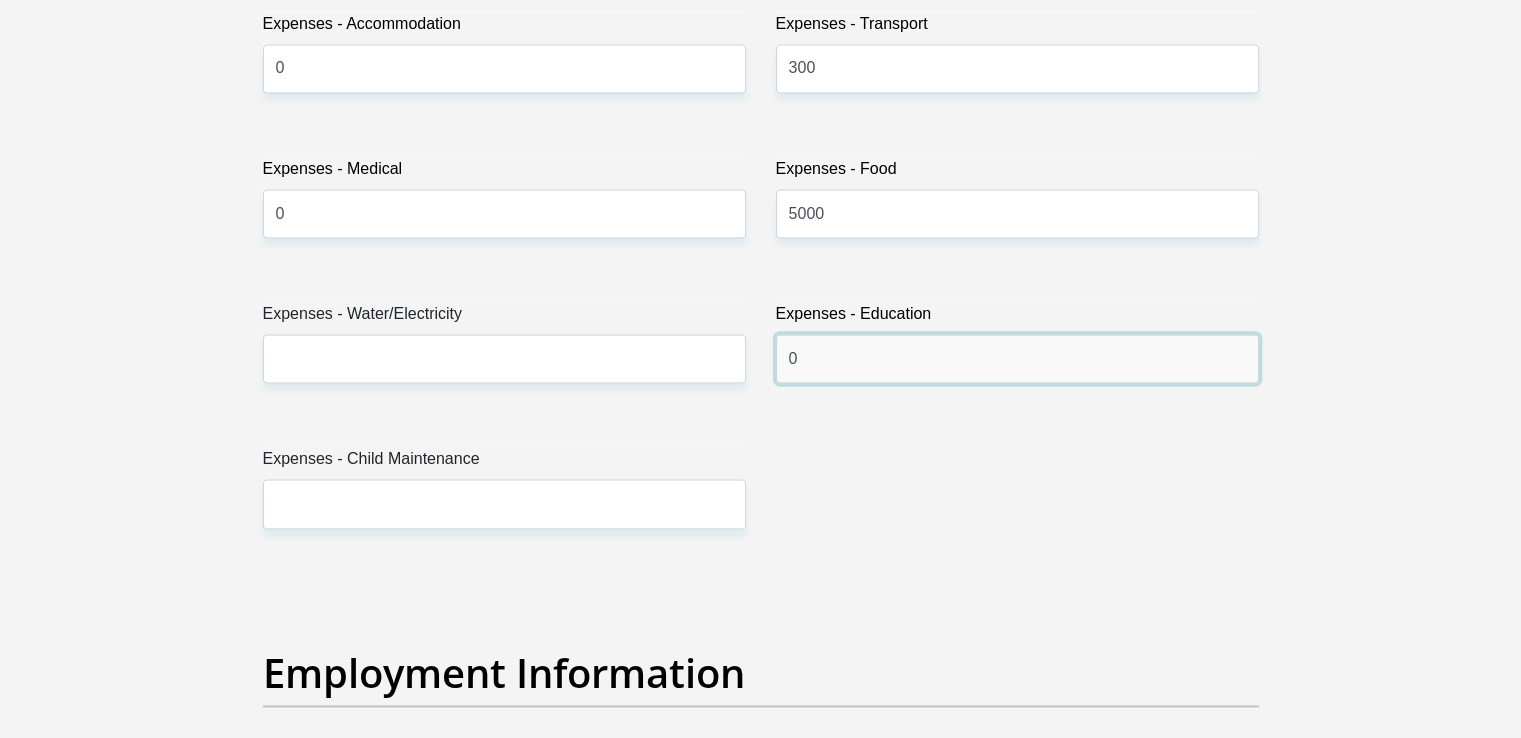 type on "0" 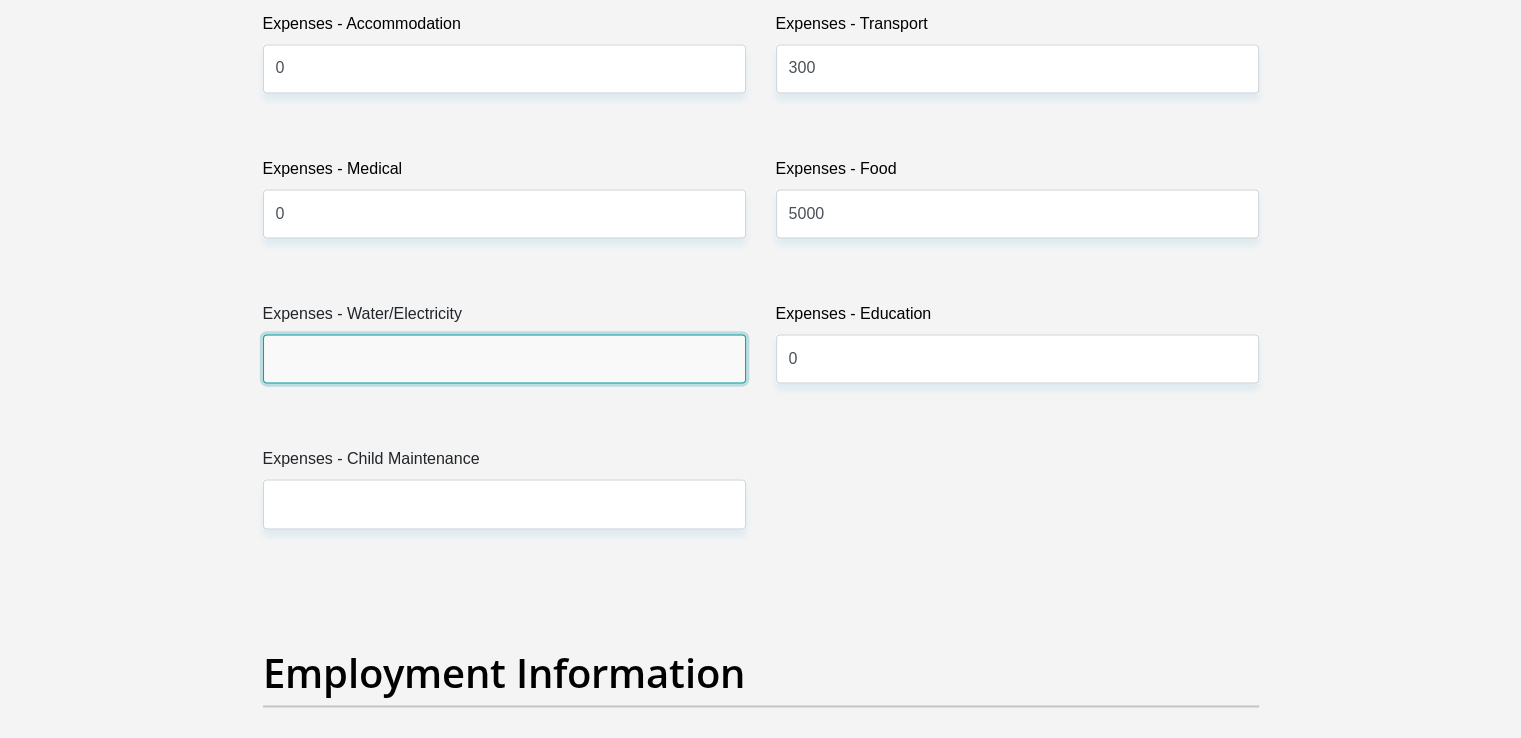 click on "Expenses - Water/Electricity" at bounding box center (504, 358) 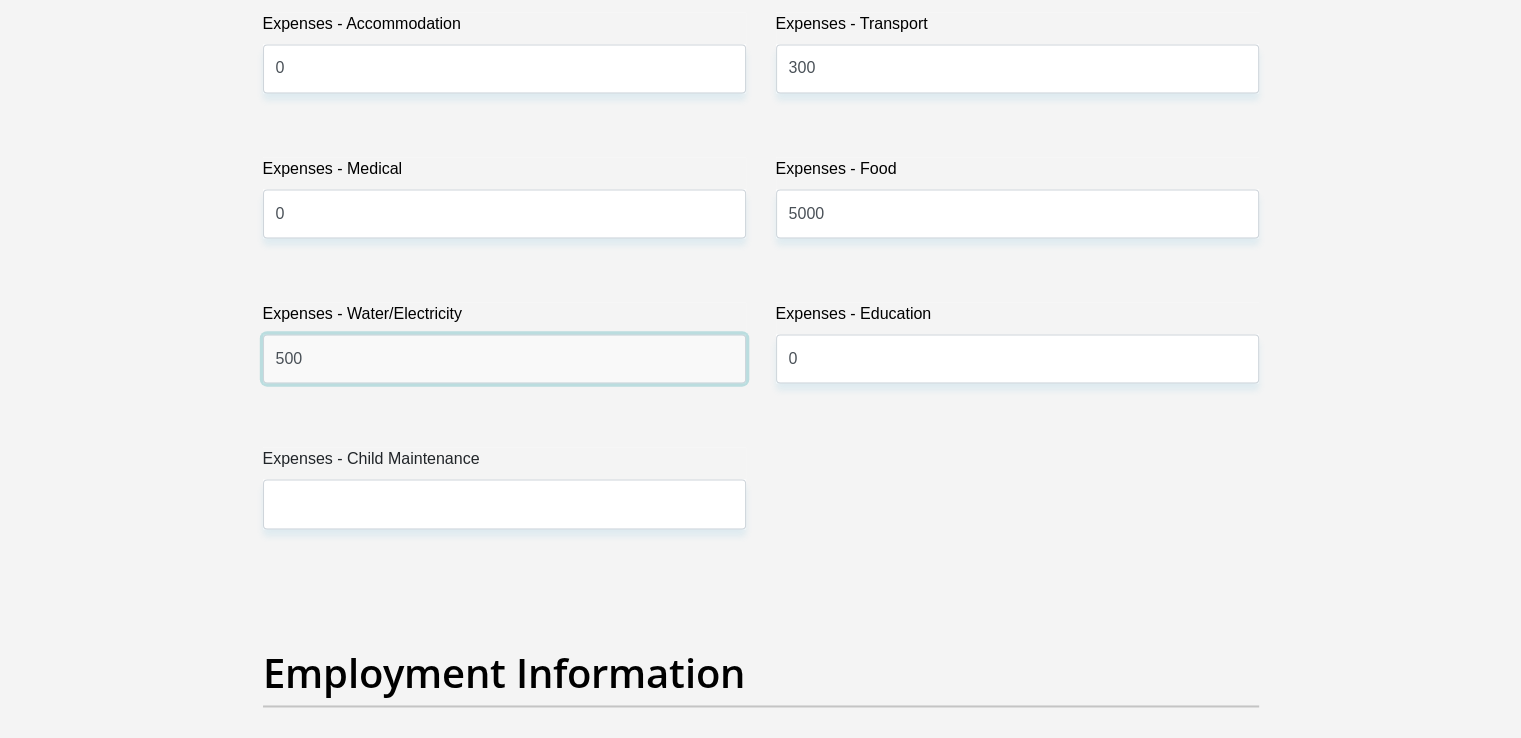 type on "500" 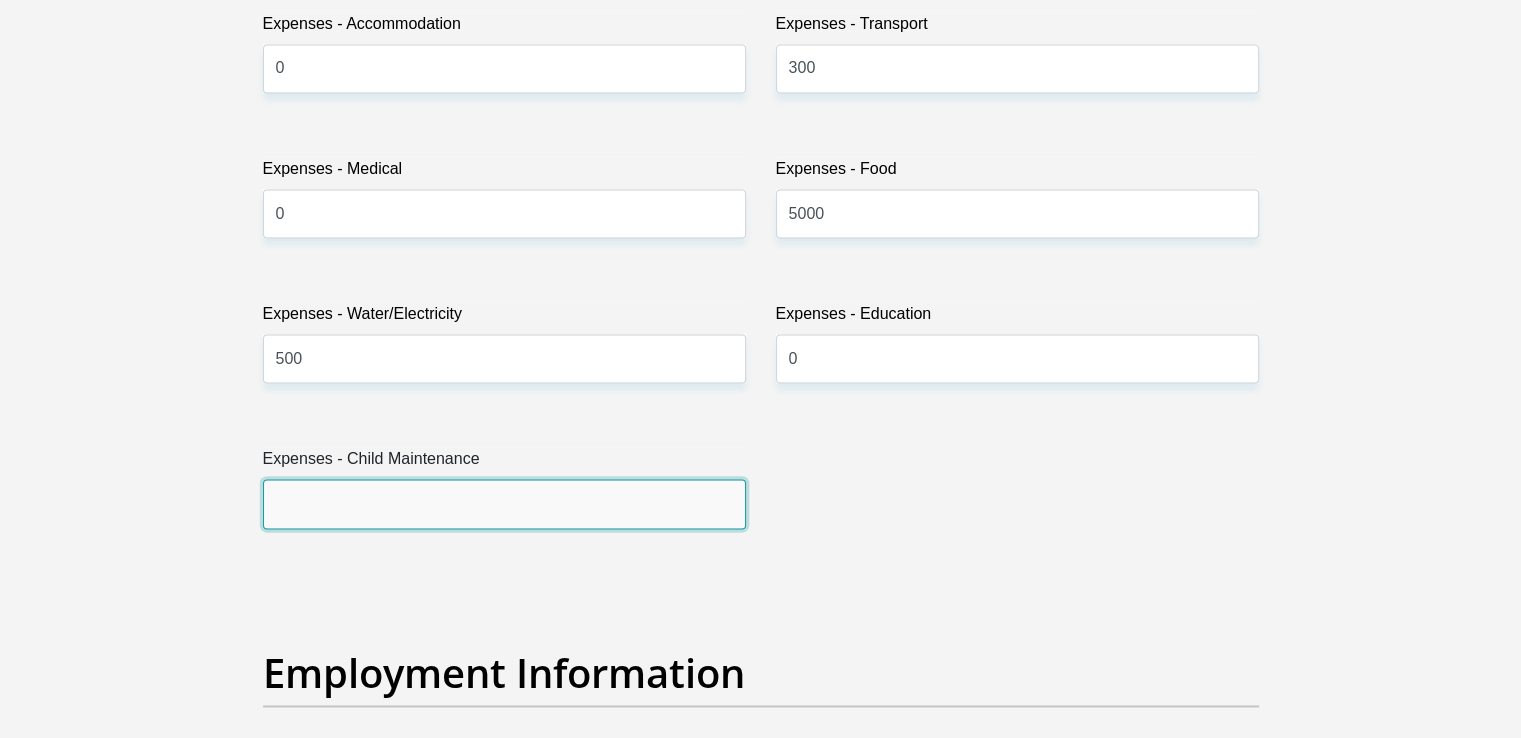 click on "Expenses - Child Maintenance" at bounding box center (504, 503) 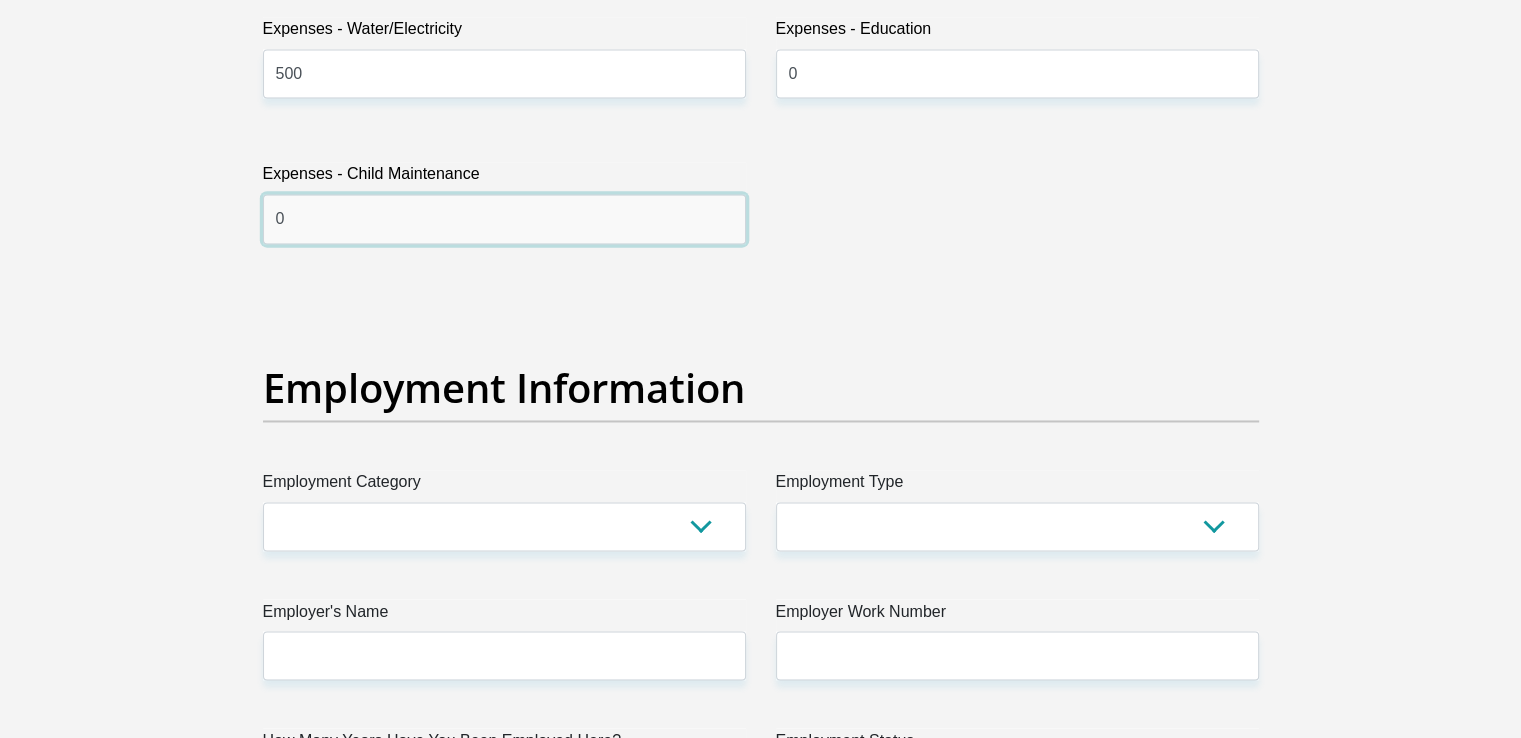 scroll, scrollTop: 3500, scrollLeft: 0, axis: vertical 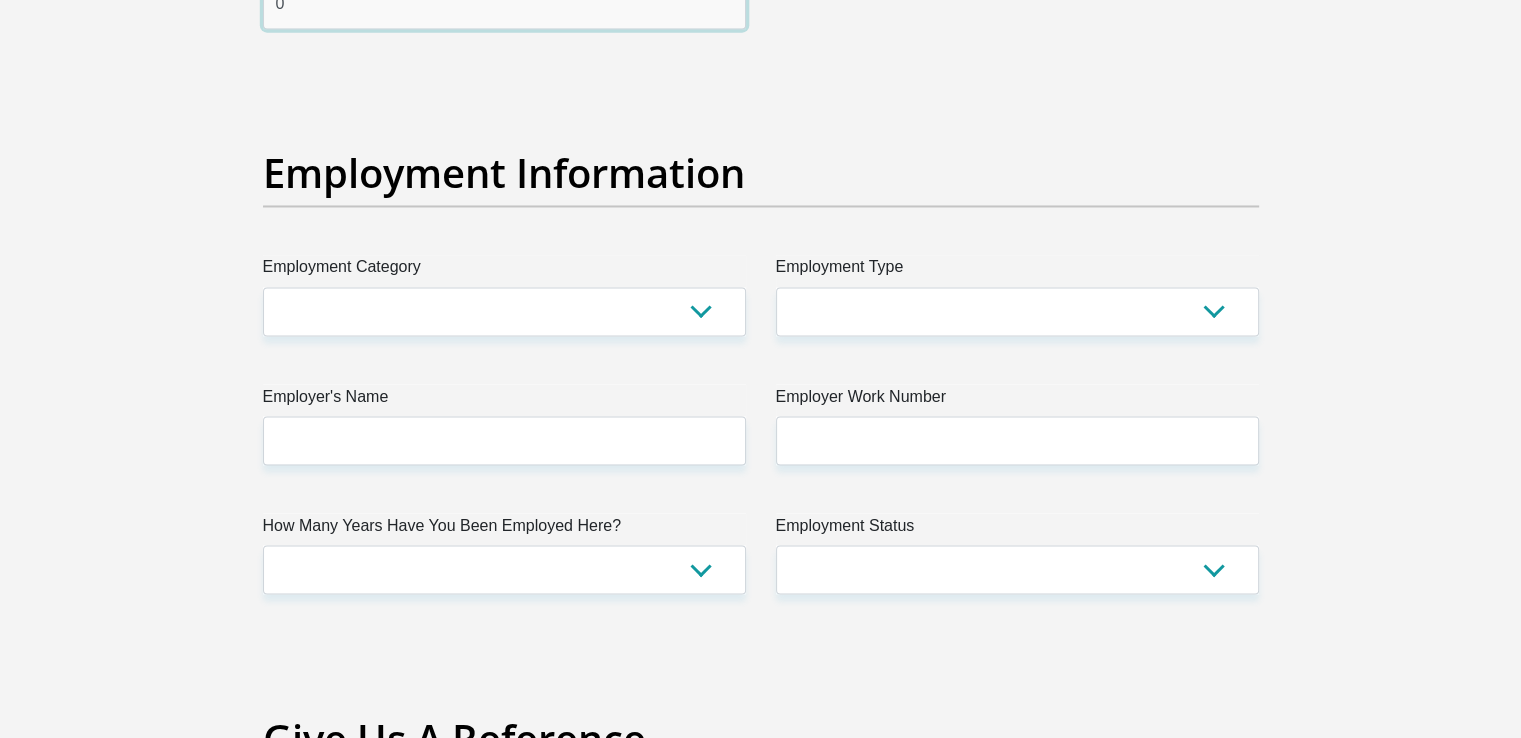 type on "0" 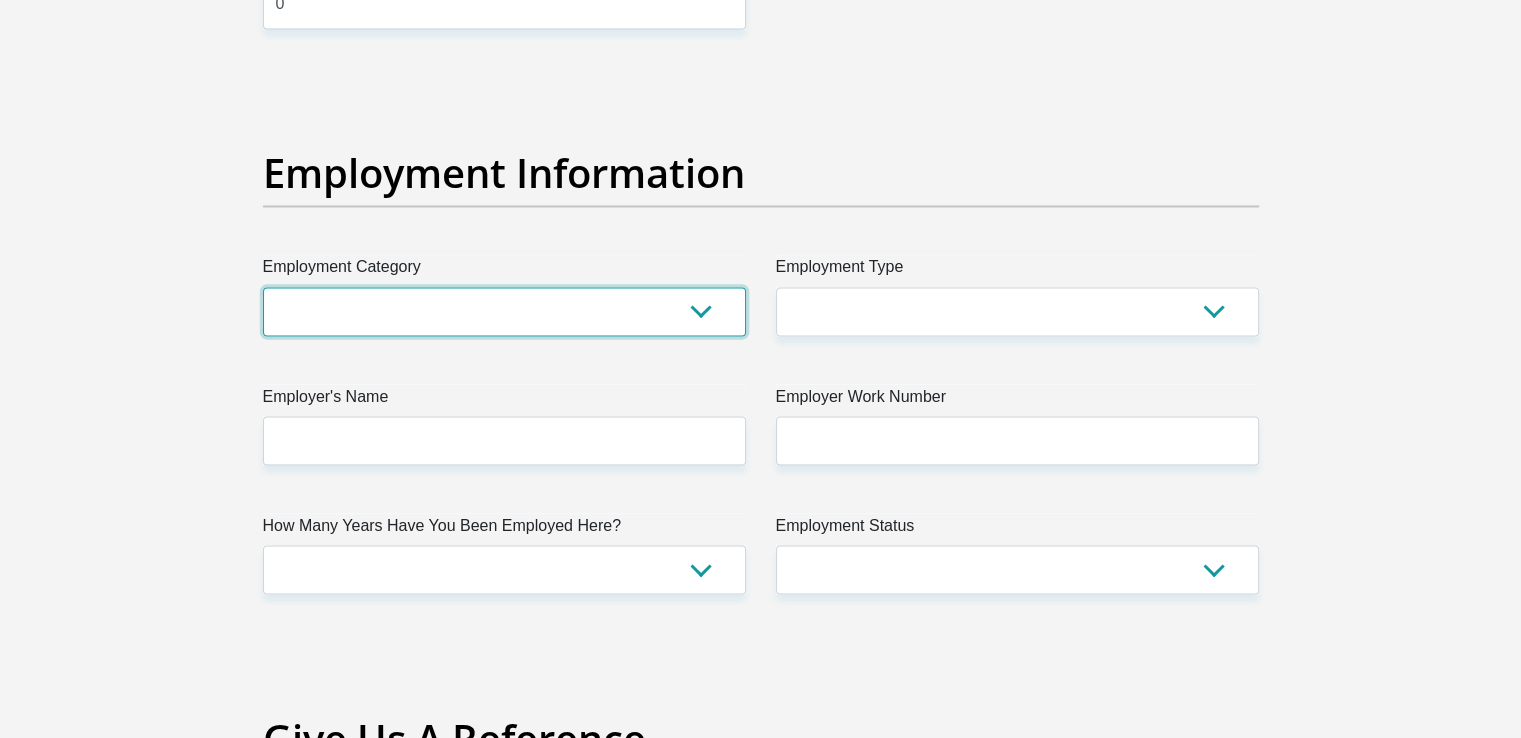click on "AGRICULTURE
ALCOHOL & TOBACCO
CONSTRUCTION MATERIALS
METALLURGY
EQUIPMENT FOR RENEWABLE ENERGY
SPECIALIZED CONTRACTORS
CAR
GAMING (INCL. INTERNET
OTHER WHOLESALE
UNLICENSED PHARMACEUTICALS
CURRENCY EXCHANGE HOUSES
OTHER FINANCIAL INSTITUTIONS & INSURANCE
REAL ESTATE AGENTS
OIL & GAS
OTHER MATERIALS (E.G. IRON ORE)
PRECIOUS STONES & PRECIOUS METALS
POLITICAL ORGANIZATIONS
RELIGIOUS ORGANIZATIONS(NOT SECTS)
ACTI. HAVING BUSINESS DEAL WITH PUBLIC ADMINISTRATION
LAUNDROMATS" at bounding box center (504, 311) 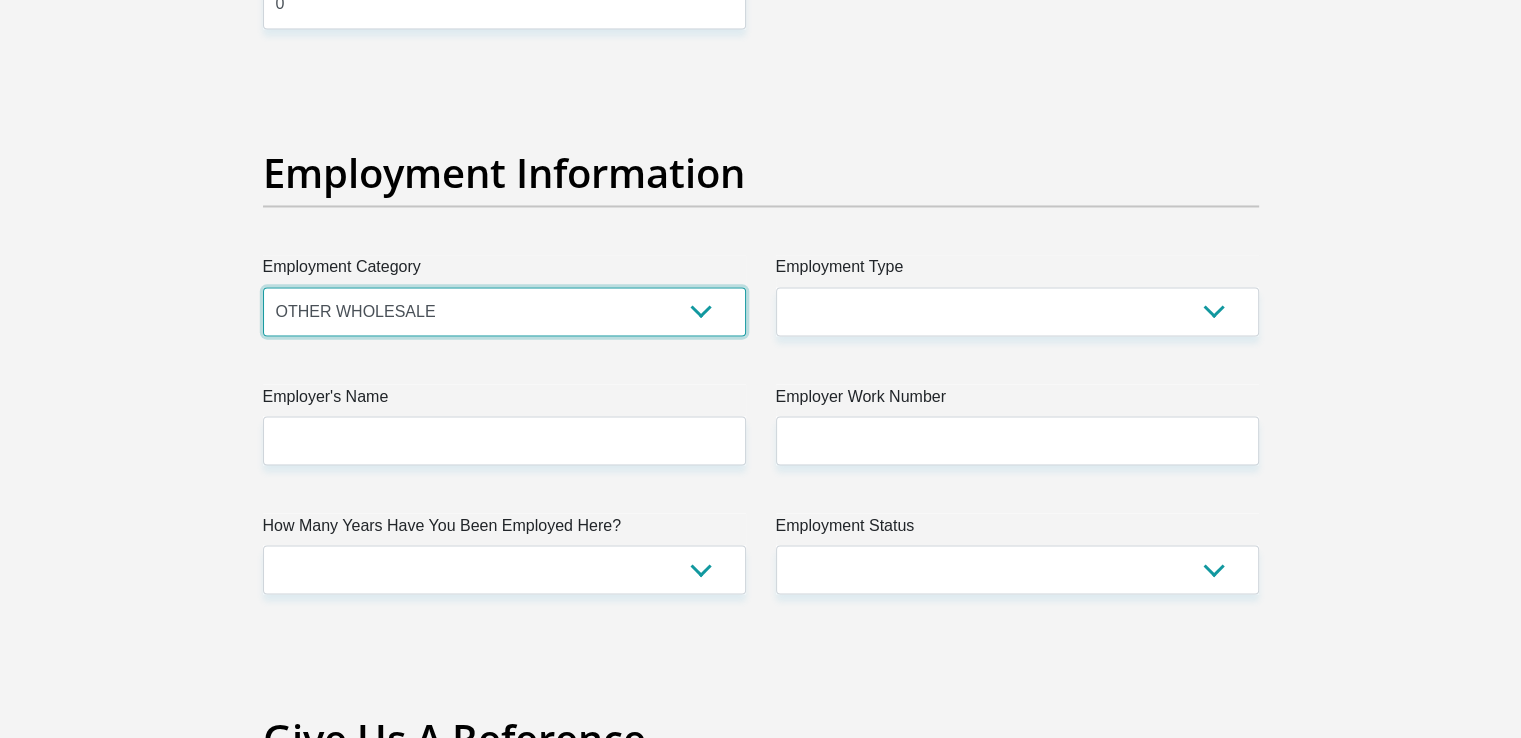 click on "AGRICULTURE
ALCOHOL & TOBACCO
CONSTRUCTION MATERIALS
METALLURGY
EQUIPMENT FOR RENEWABLE ENERGY
SPECIALIZED CONTRACTORS
CAR
GAMING (INCL. INTERNET
OTHER WHOLESALE
UNLICENSED PHARMACEUTICALS
CURRENCY EXCHANGE HOUSES
OTHER FINANCIAL INSTITUTIONS & INSURANCE
REAL ESTATE AGENTS
OIL & GAS
OTHER MATERIALS (E.G. IRON ORE)
PRECIOUS STONES & PRECIOUS METALS
POLITICAL ORGANIZATIONS
RELIGIOUS ORGANIZATIONS(NOT SECTS)
ACTI. HAVING BUSINESS DEAL WITH PUBLIC ADMINISTRATION
LAUNDROMATS" at bounding box center [504, 311] 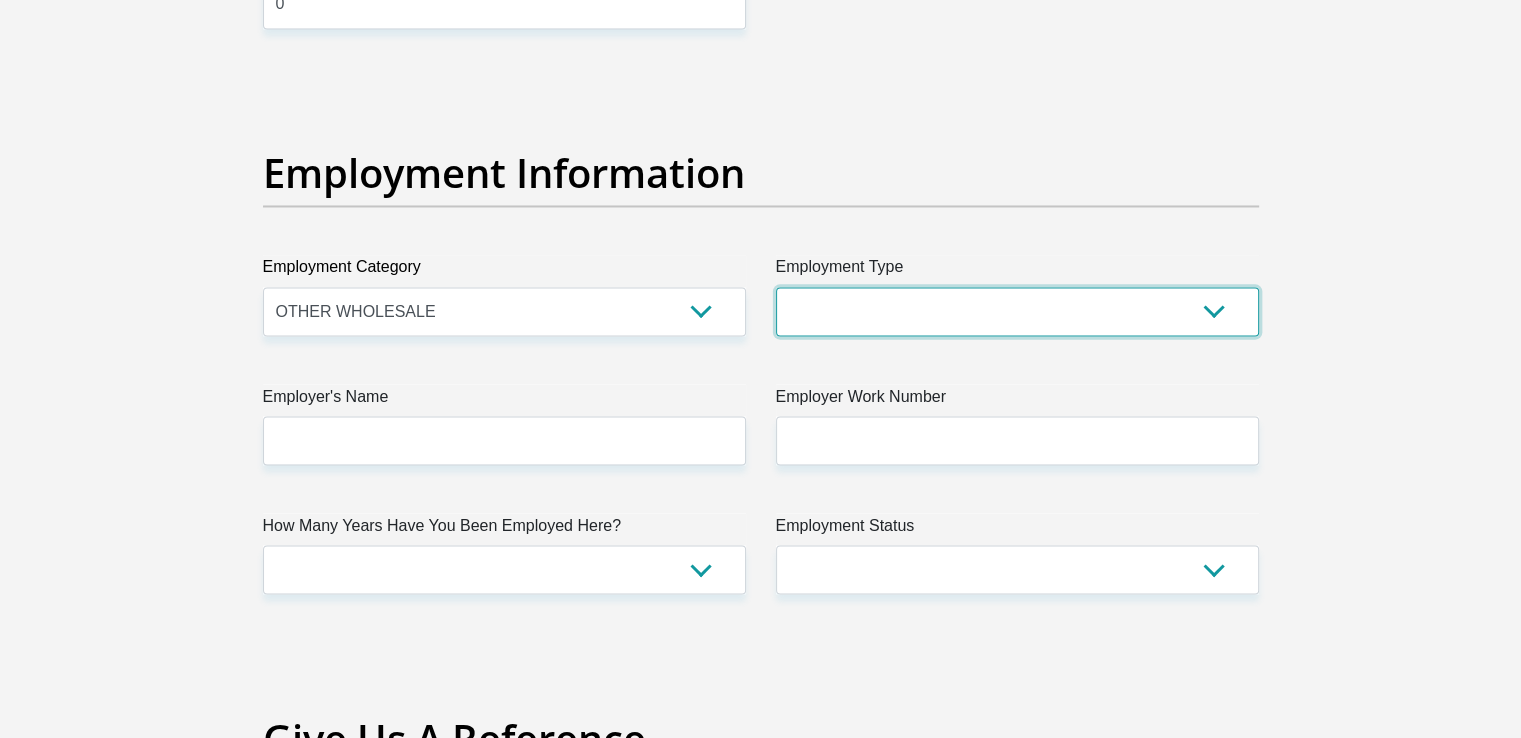 click on "College/Lecturer
Craft Seller
Creative
Driver
Executive
Farmer
Forces - Non Commissioned
Forces - Officer
Hawker
Housewife
Labourer
Licenced Professional
Manager
Miner
Non Licenced Professional
Office Staff/Clerk
Outside Worker
Pensioner
Permanent Teacher
Production/Manufacturing
Sales
Self-Employed
Semi-Professional Worker
Service Industry  Social Worker  Student" at bounding box center [1017, 311] 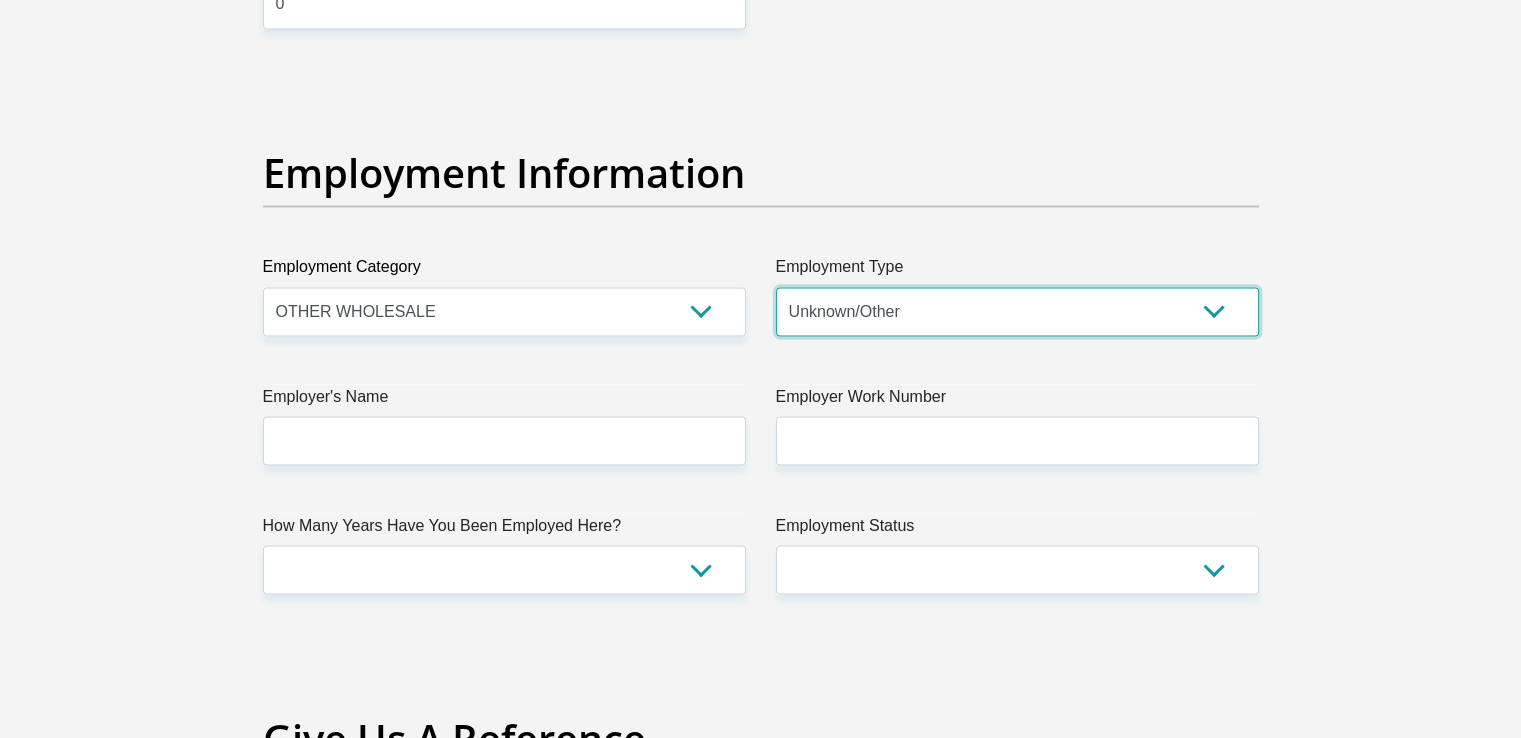 click on "College/Lecturer
Craft Seller
Creative
Driver
Executive
Farmer
Forces - Non Commissioned
Forces - Officer
Hawker
Housewife
Labourer
Licenced Professional
Manager
Miner
Non Licenced Professional
Office Staff/Clerk
Outside Worker
Pensioner
Permanent Teacher
Production/Manufacturing
Sales
Self-Employed
Semi-Professional Worker
Service Industry  Social Worker  Student" at bounding box center (1017, 311) 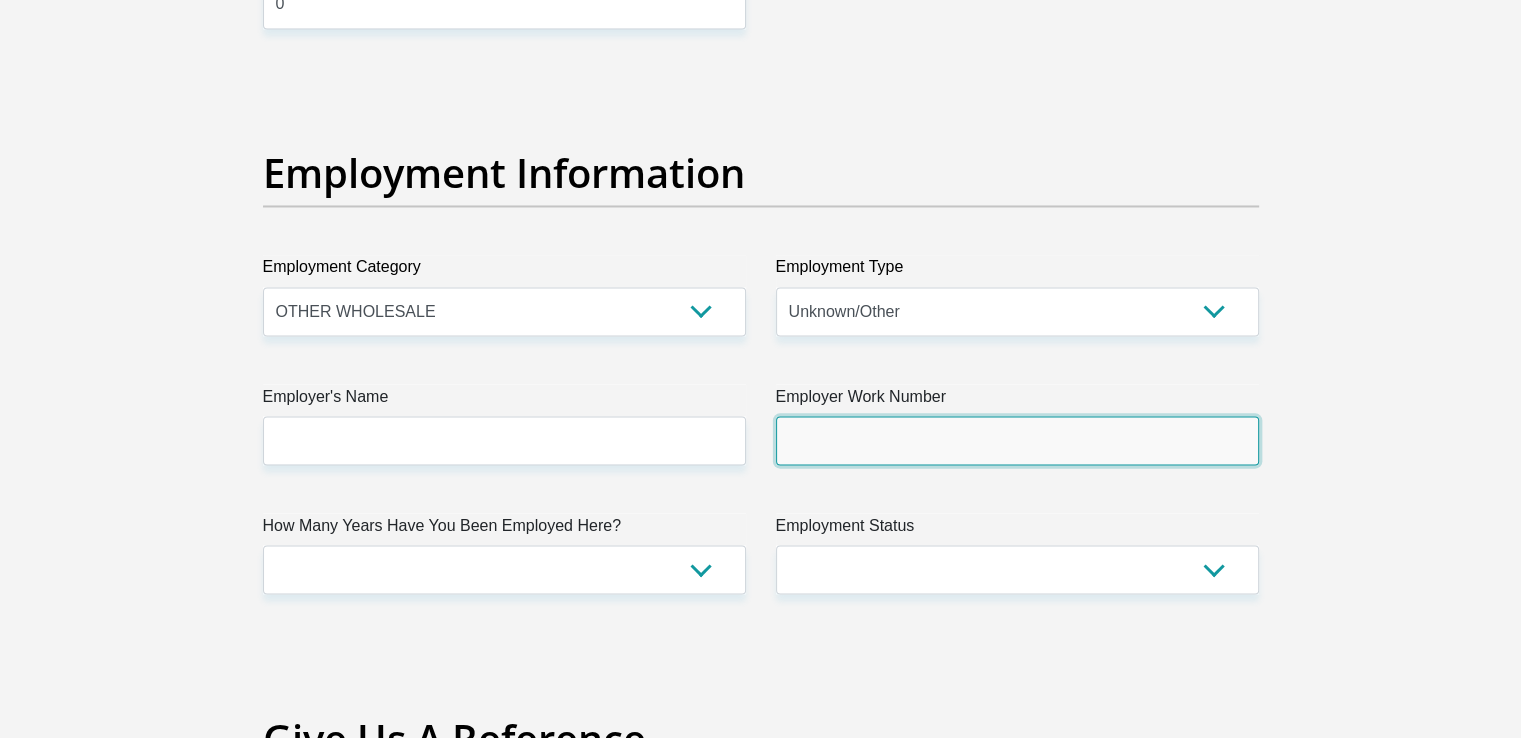 click on "Employer Work Number" at bounding box center [1017, 440] 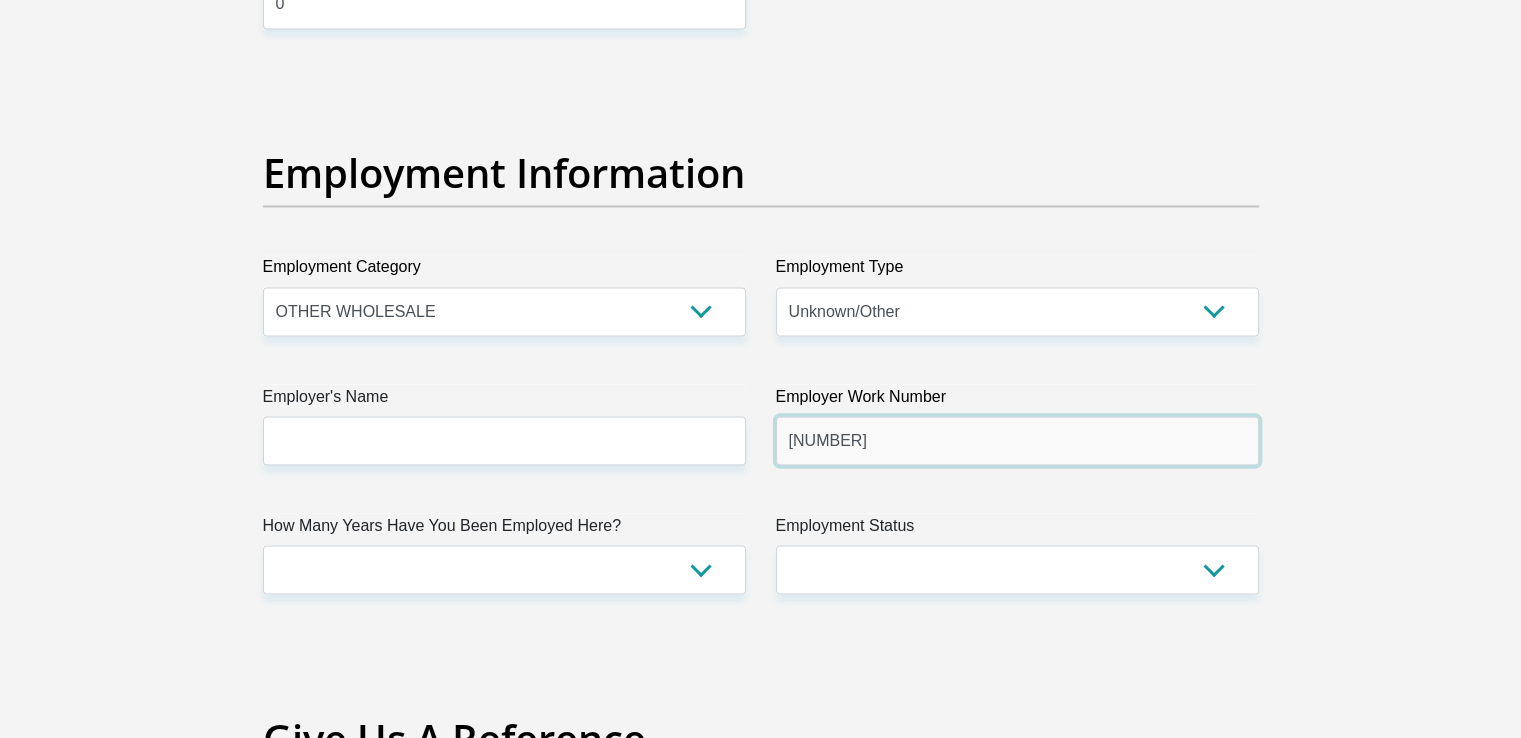 type on "[NUMBER]" 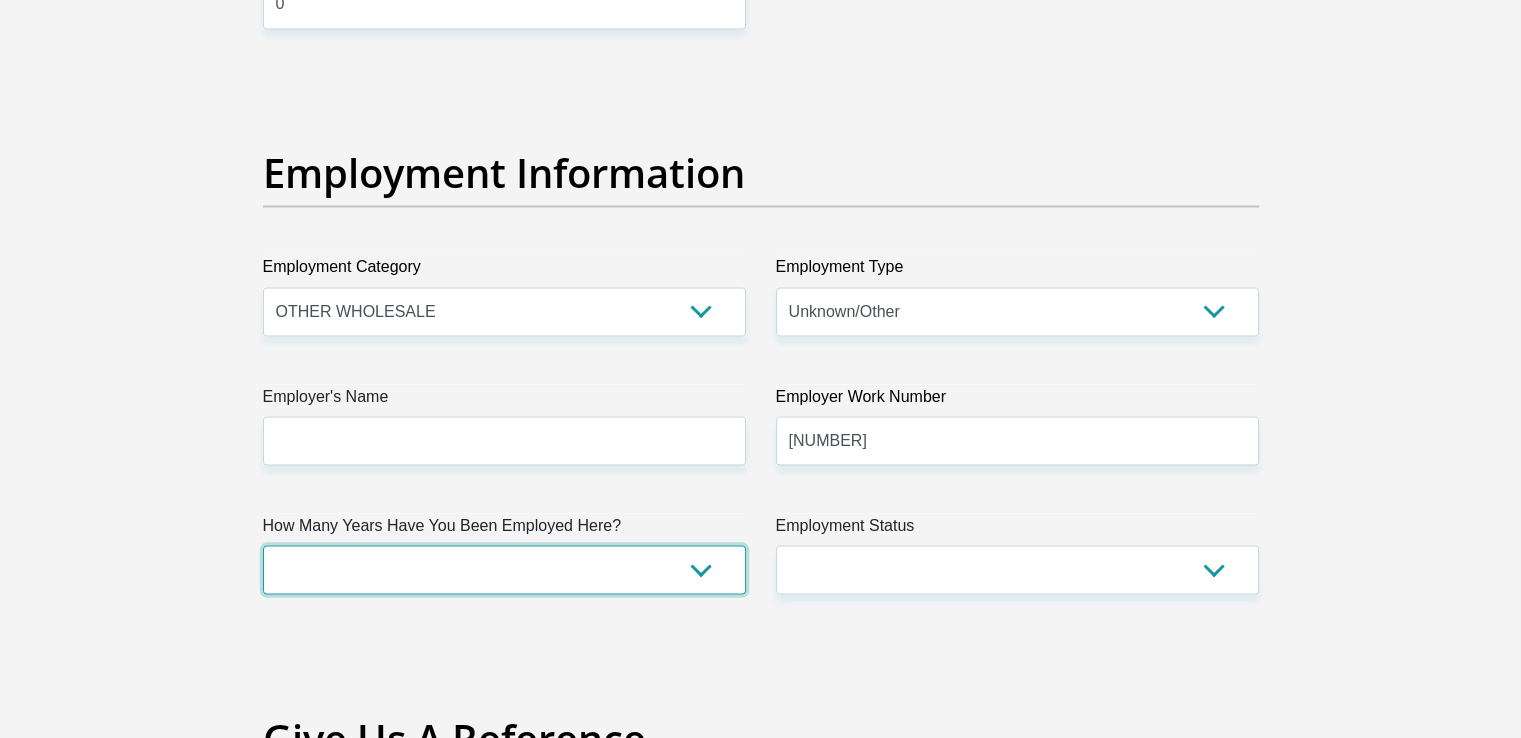 click on "less than 1 year
1-3 years
3-5 years
5+ years" at bounding box center (504, 569) 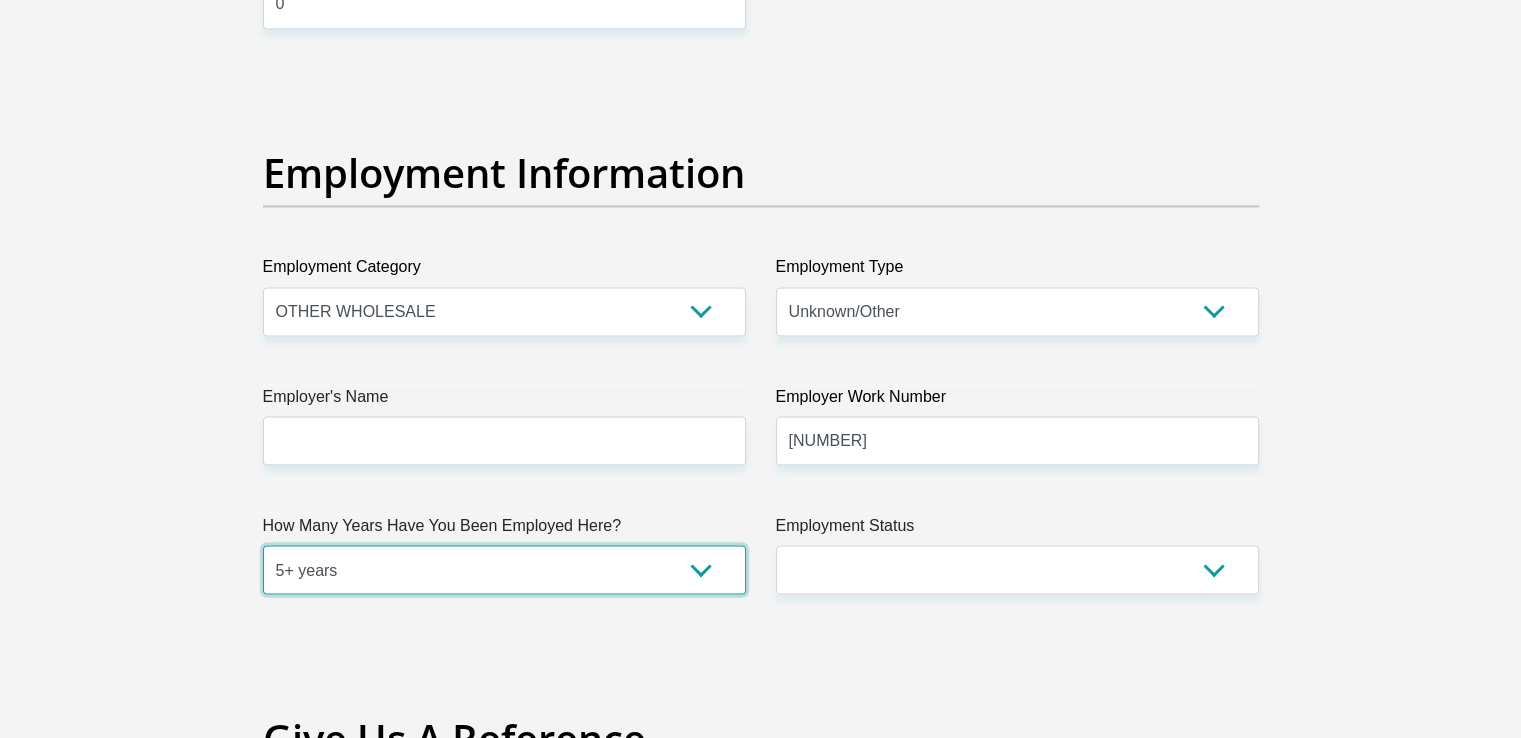 click on "less than 1 year
1-3 years
3-5 years
5+ years" at bounding box center [504, 569] 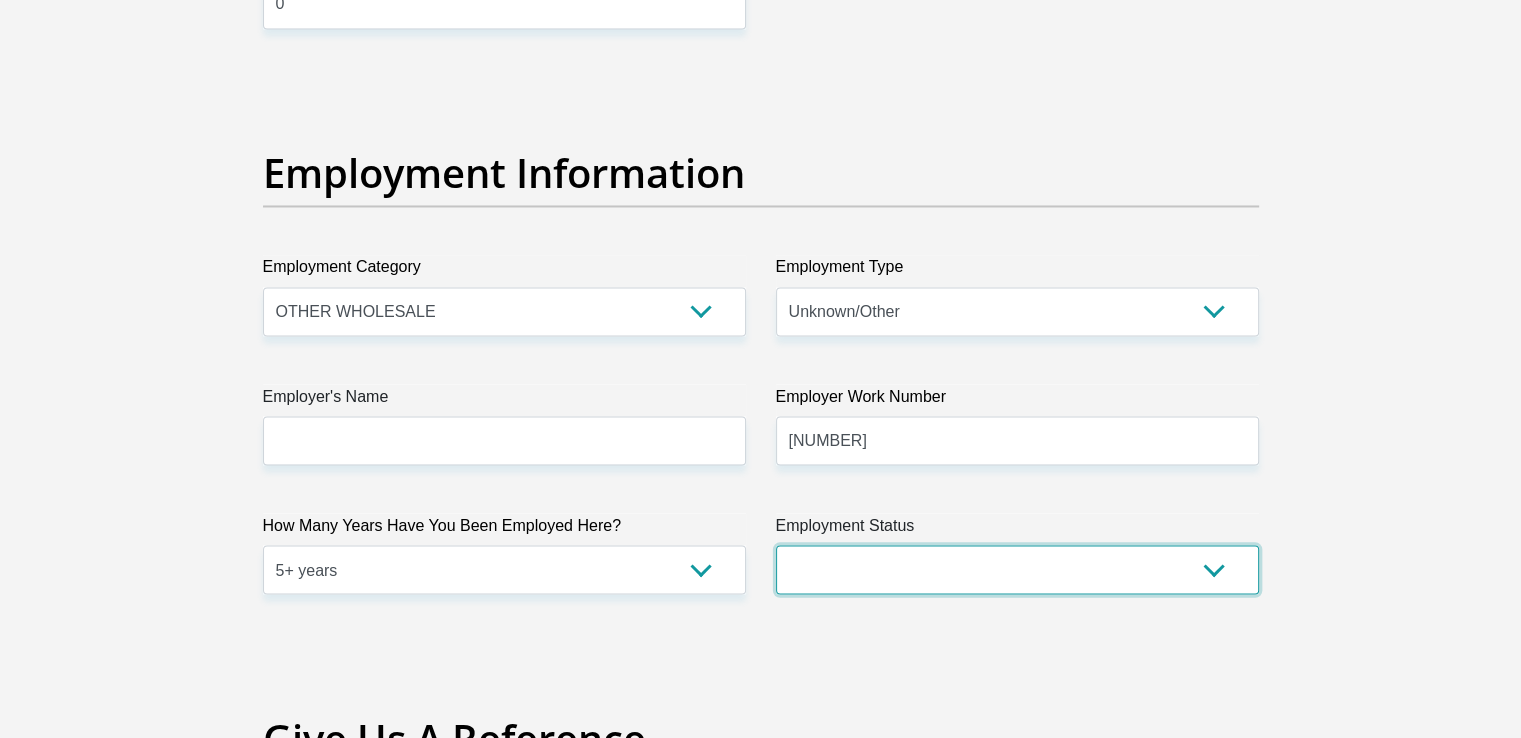 click on "Permanent/Full-time
Part-time/Casual
Contract Worker
Self-Employed
Housewife
Retired
Student
Medically Boarded
Disability
Unemployed" at bounding box center (1017, 569) 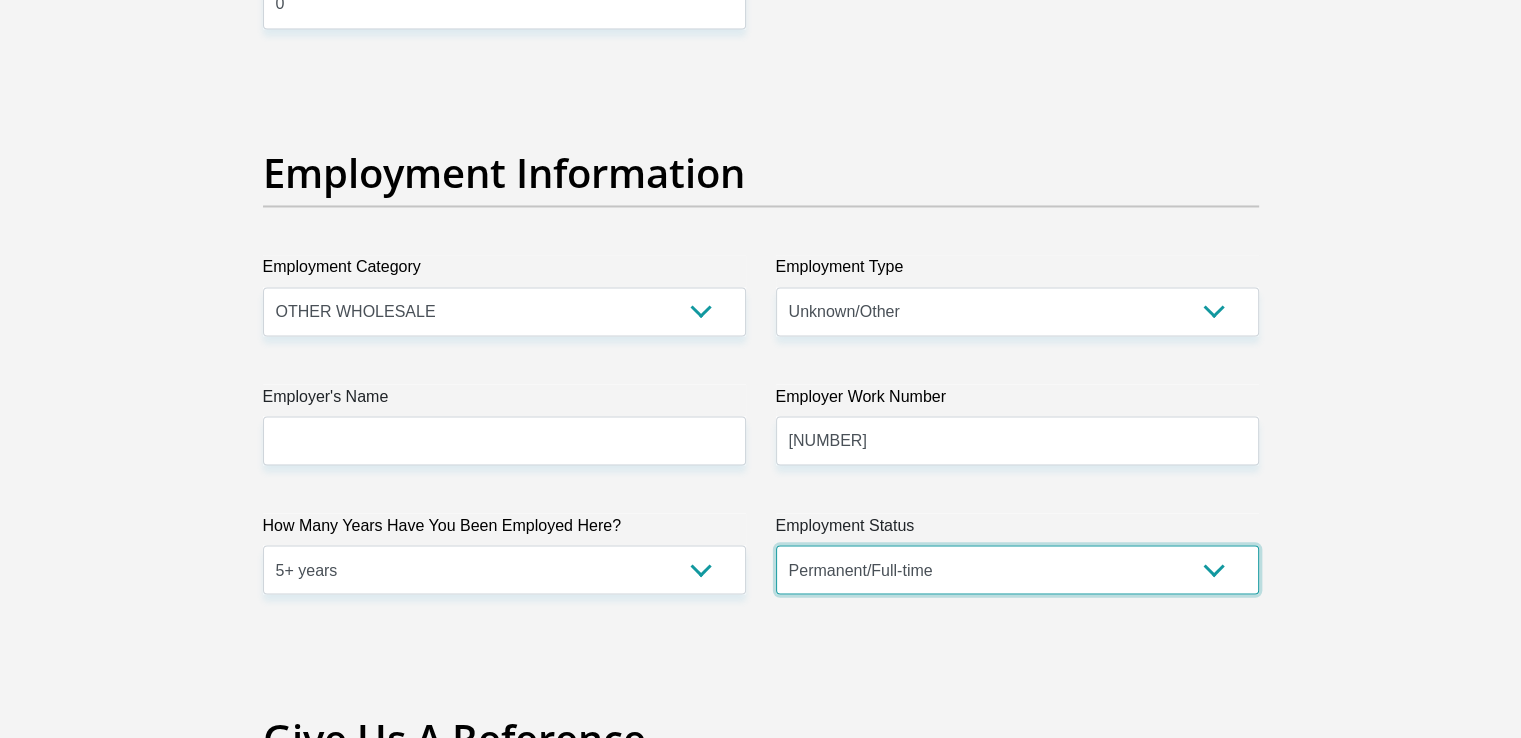click on "Permanent/Full-time
Part-time/Casual
Contract Worker
Self-Employed
Housewife
Retired
Student
Medically Boarded
Disability
Unemployed" at bounding box center (1017, 569) 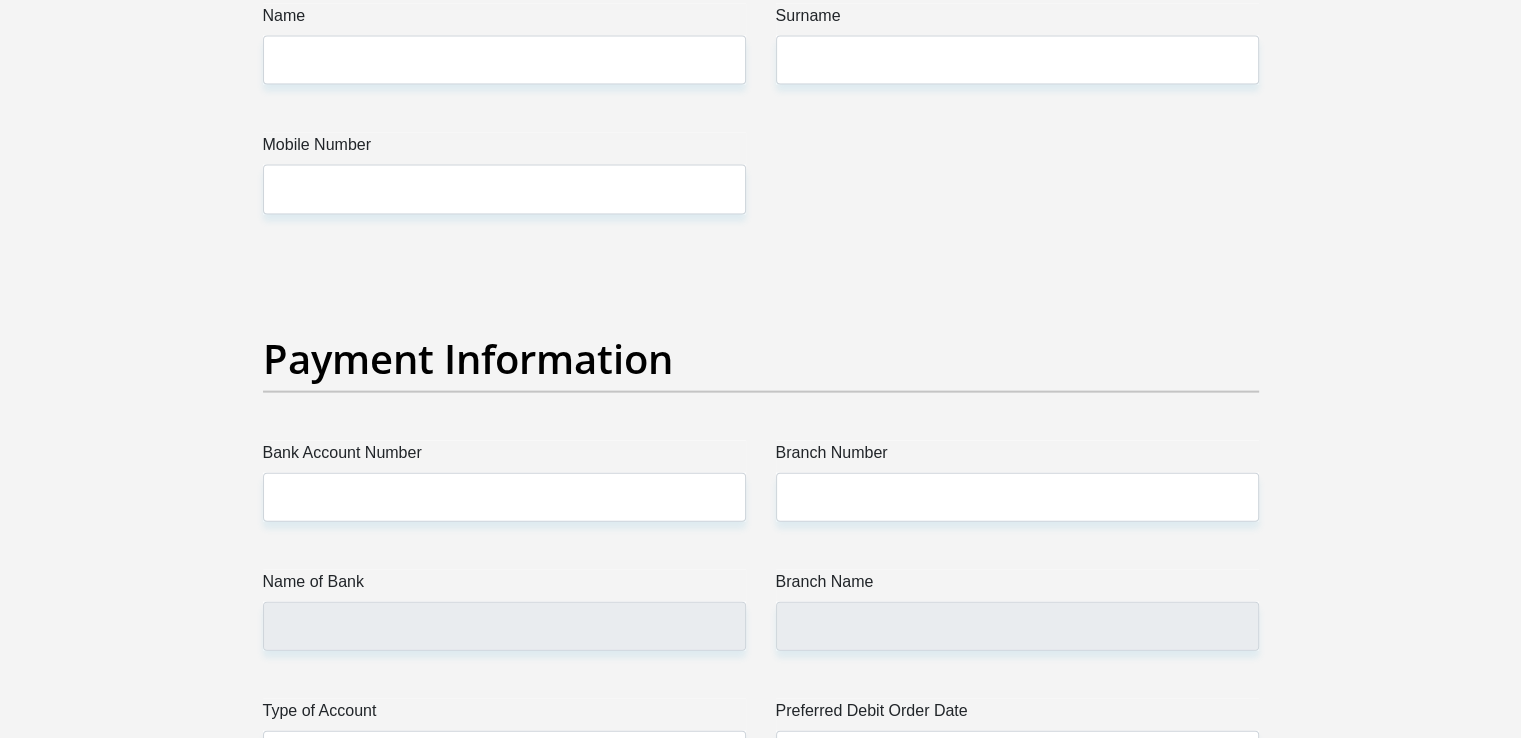 scroll, scrollTop: 4200, scrollLeft: 0, axis: vertical 